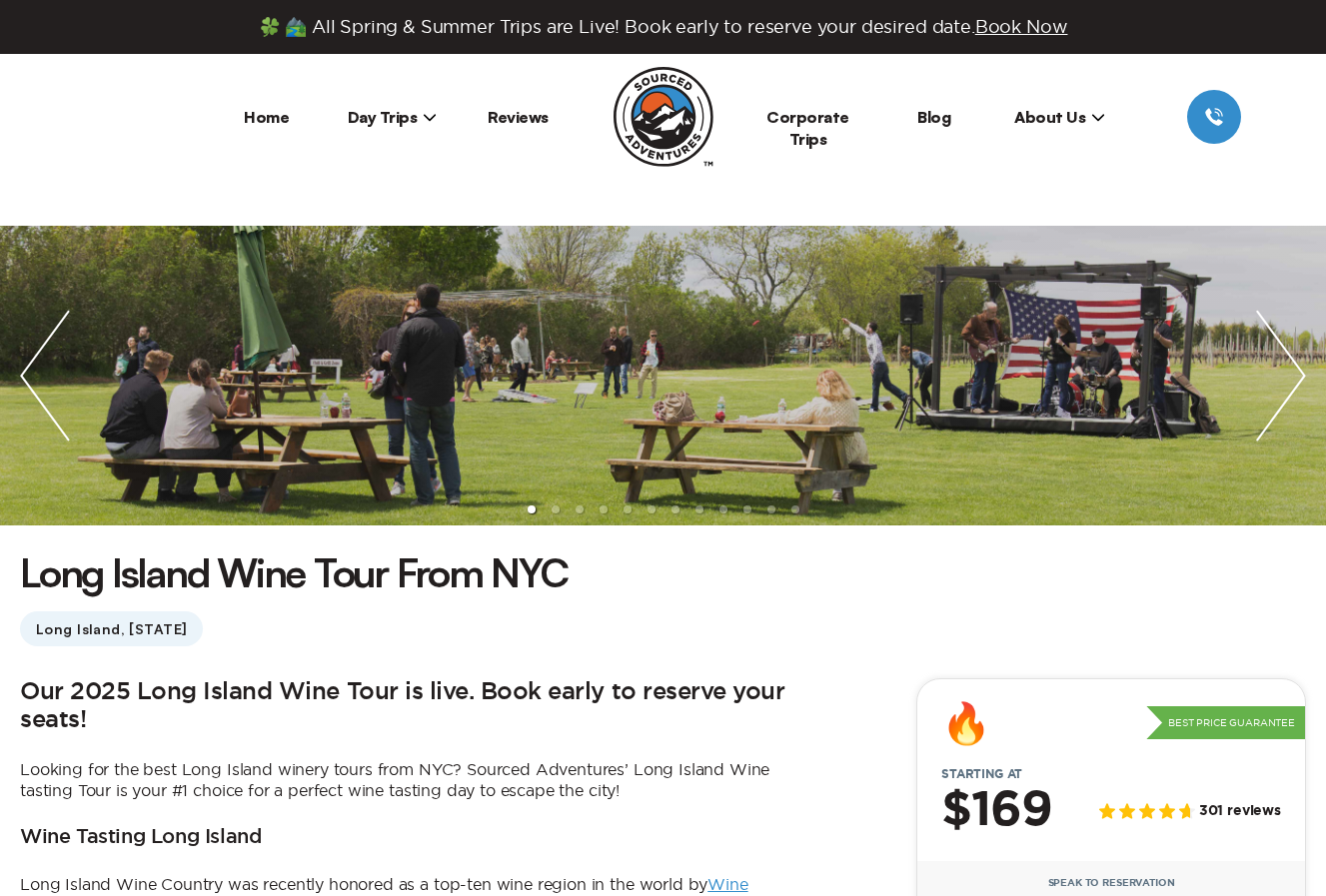 scroll, scrollTop: 0, scrollLeft: 0, axis: both 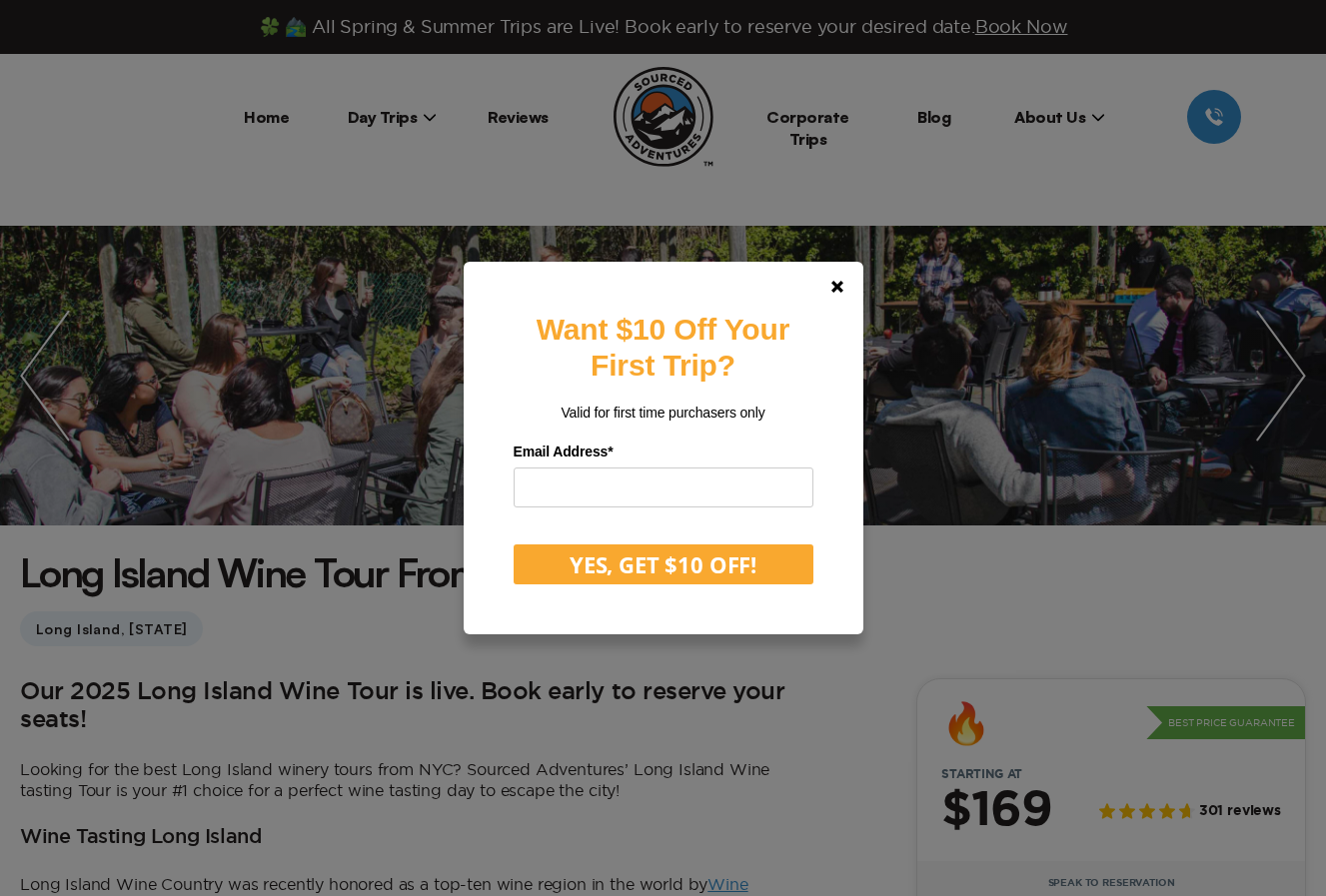 click on "Want $10 Off Your First Trip?
Valid for first time purchasers only
Email Address
*
Website
YES, GET $10 OFF!
Here is your $10 off promo code: [PROMO_CODE]
Valid for first time purchasers only. Trips often sell out so book now before your spot is gone!" at bounding box center (663, 448) 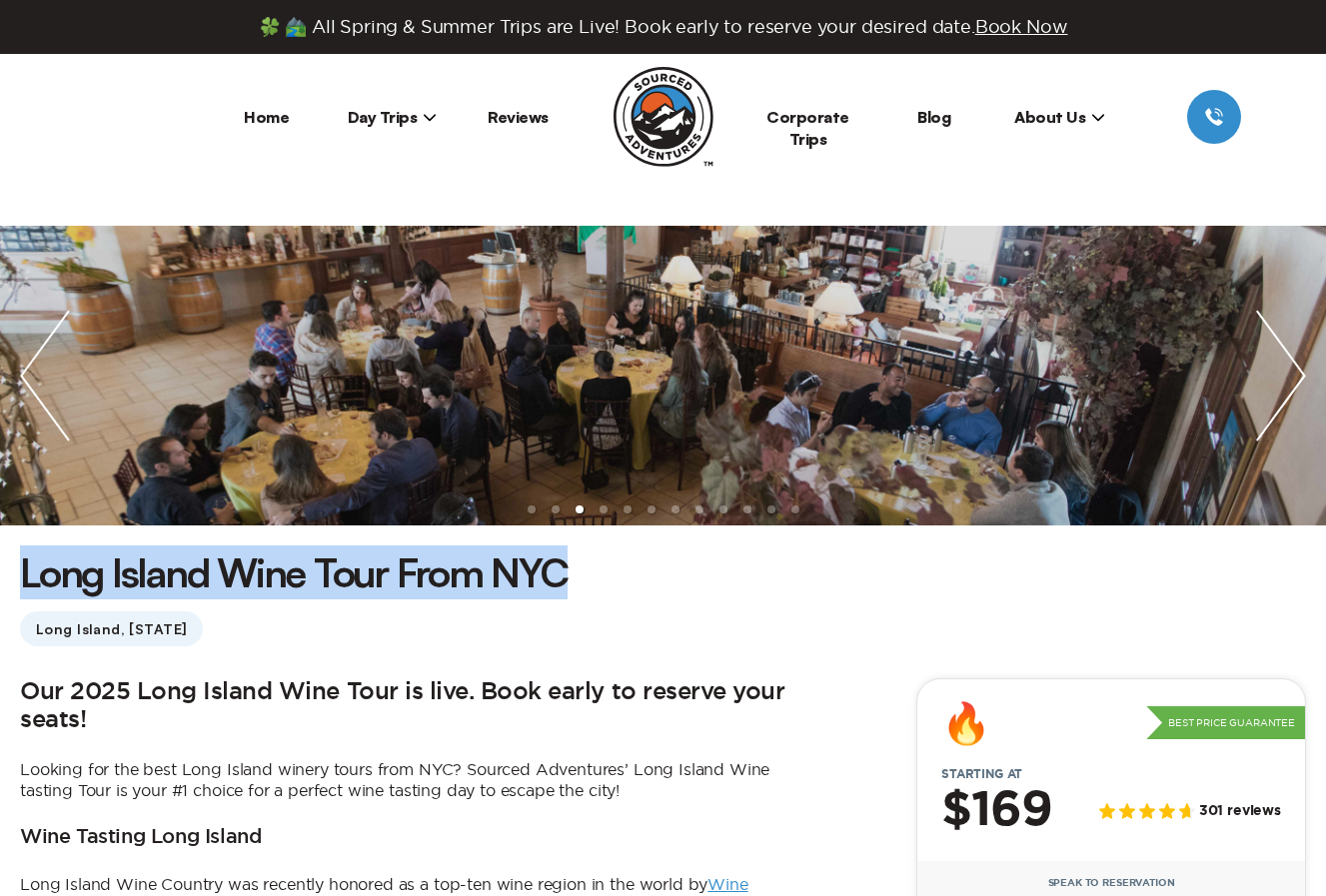 drag, startPoint x: 24, startPoint y: 579, endPoint x: 653, endPoint y: 576, distance: 629.00715 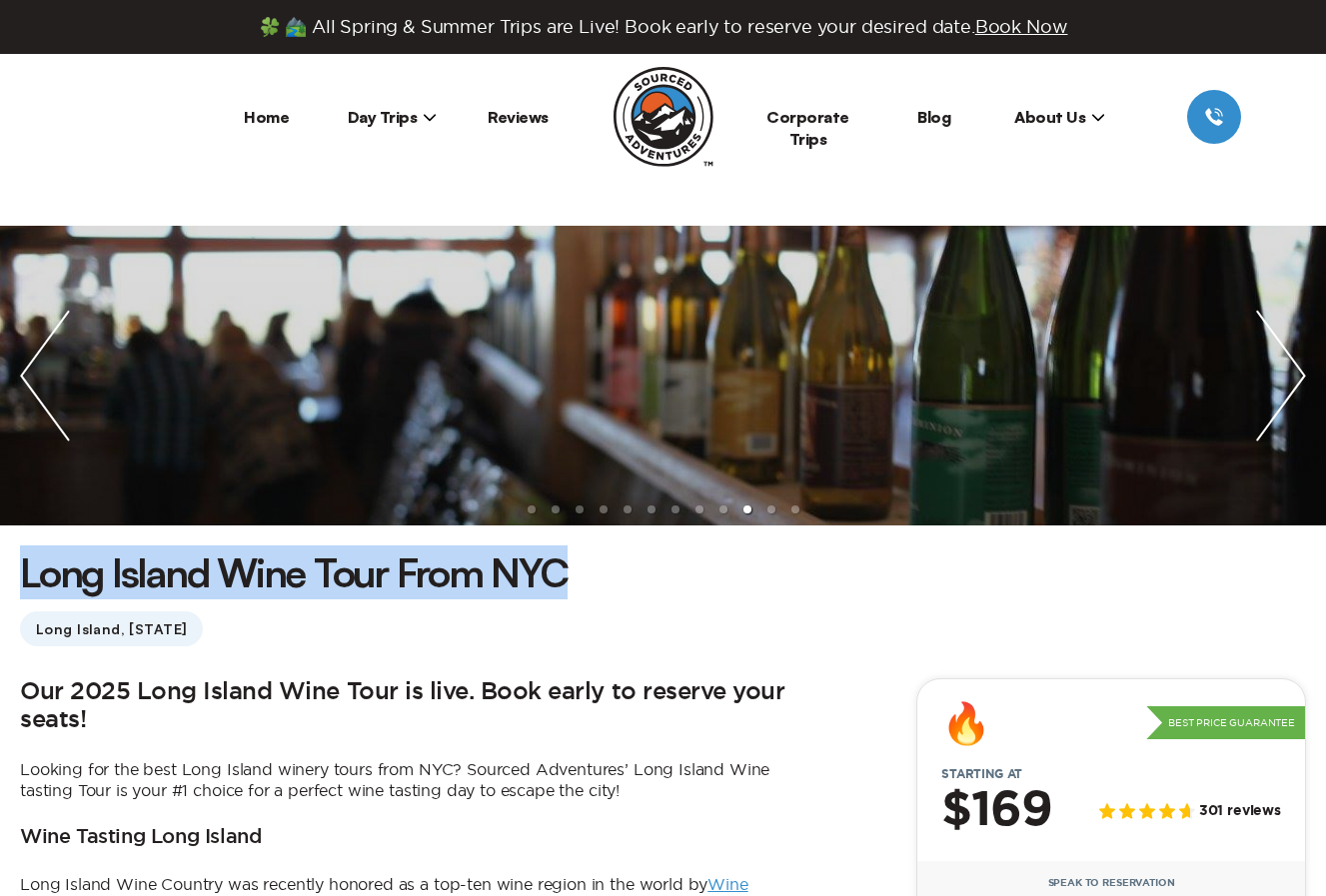 click at bounding box center (1281, 376) 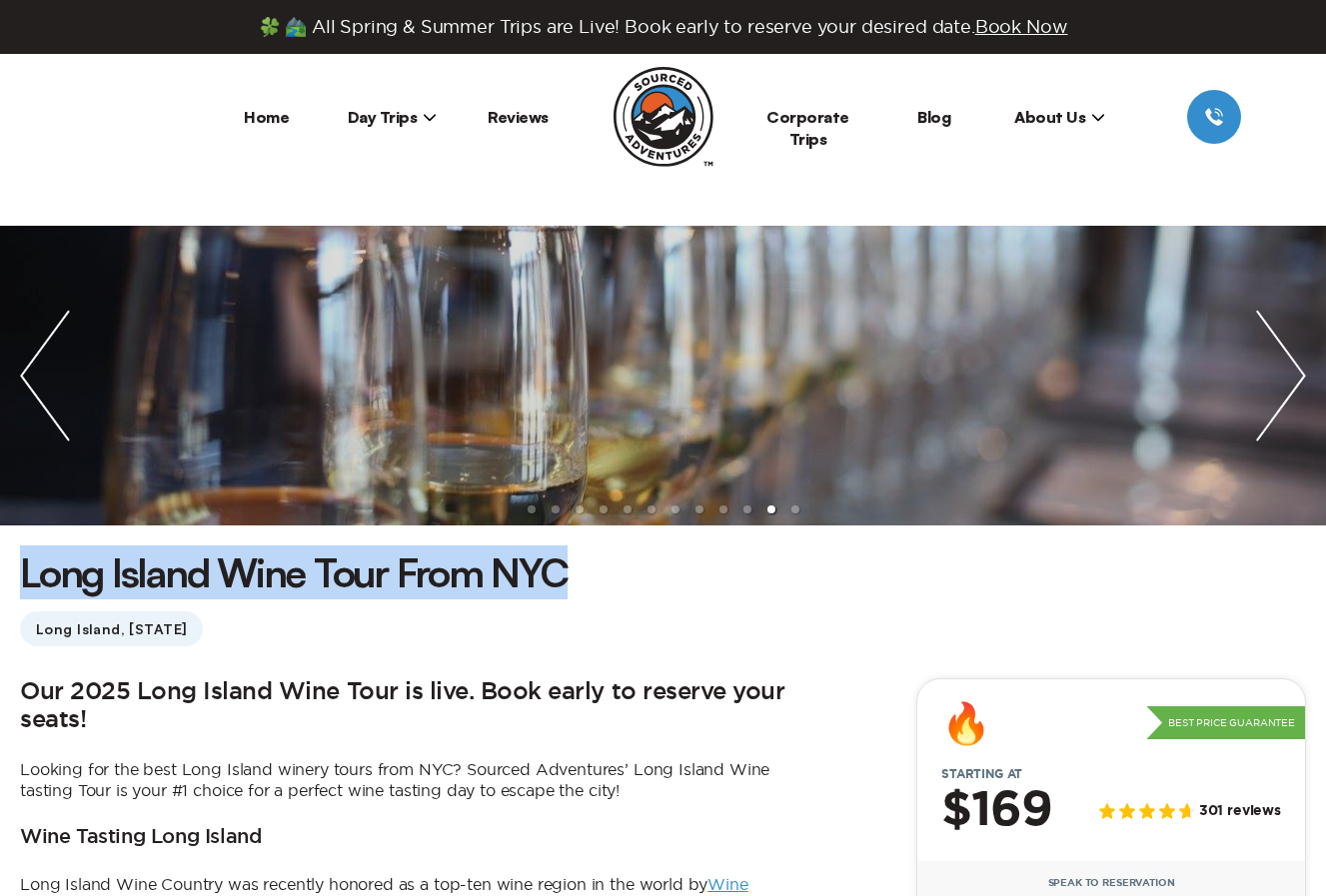click at bounding box center [1281, 376] 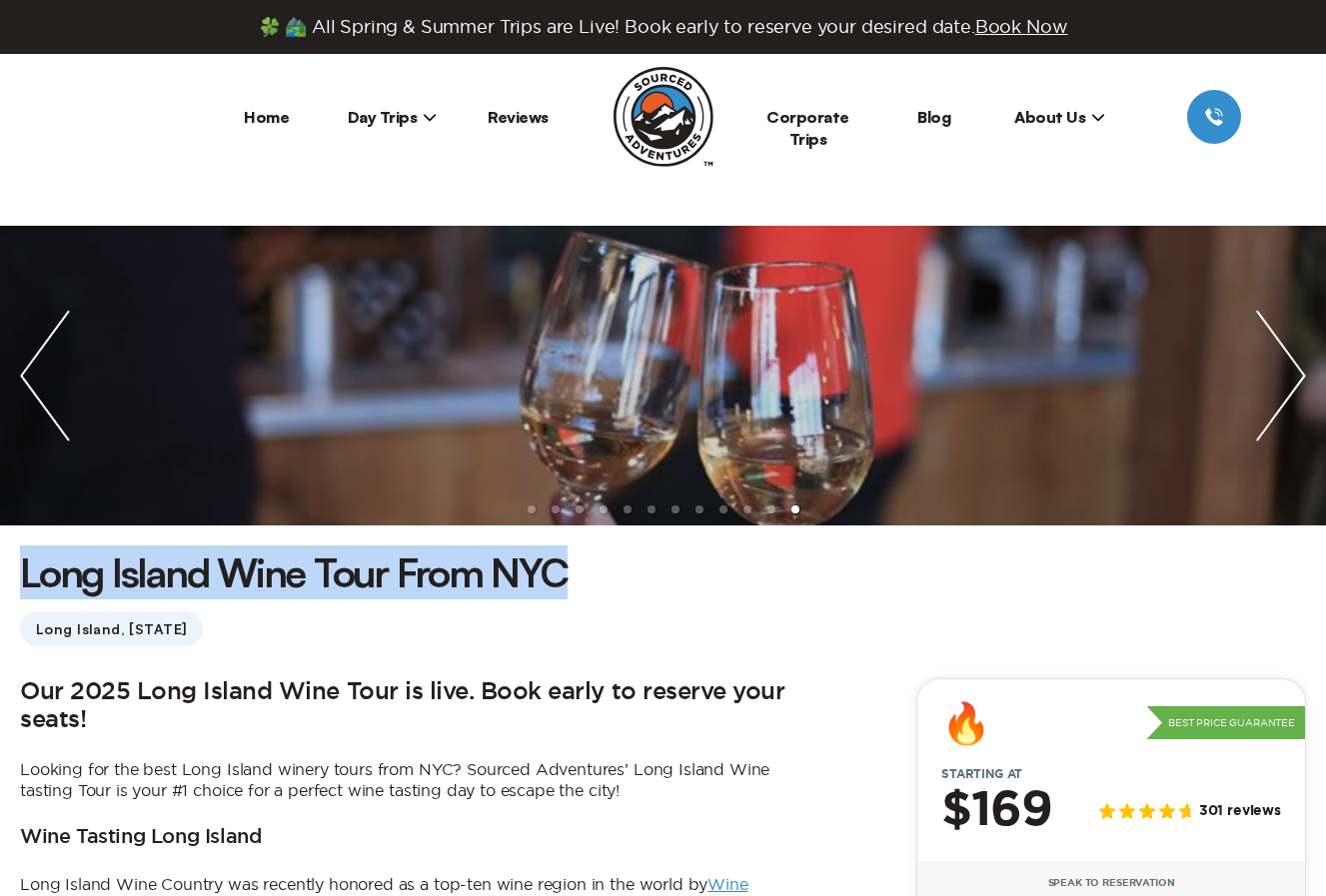 click at bounding box center (1281, 376) 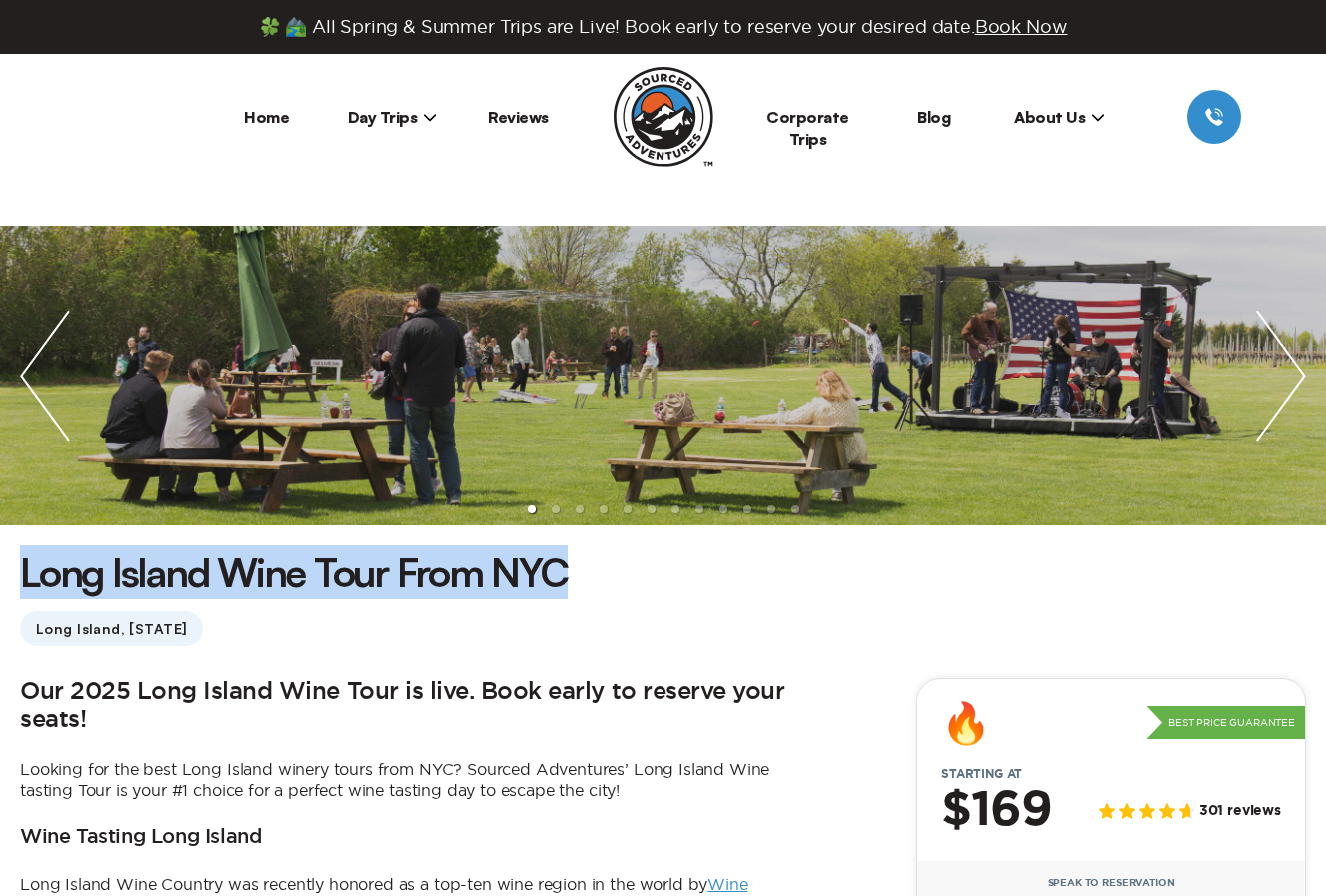 click at bounding box center [1281, 376] 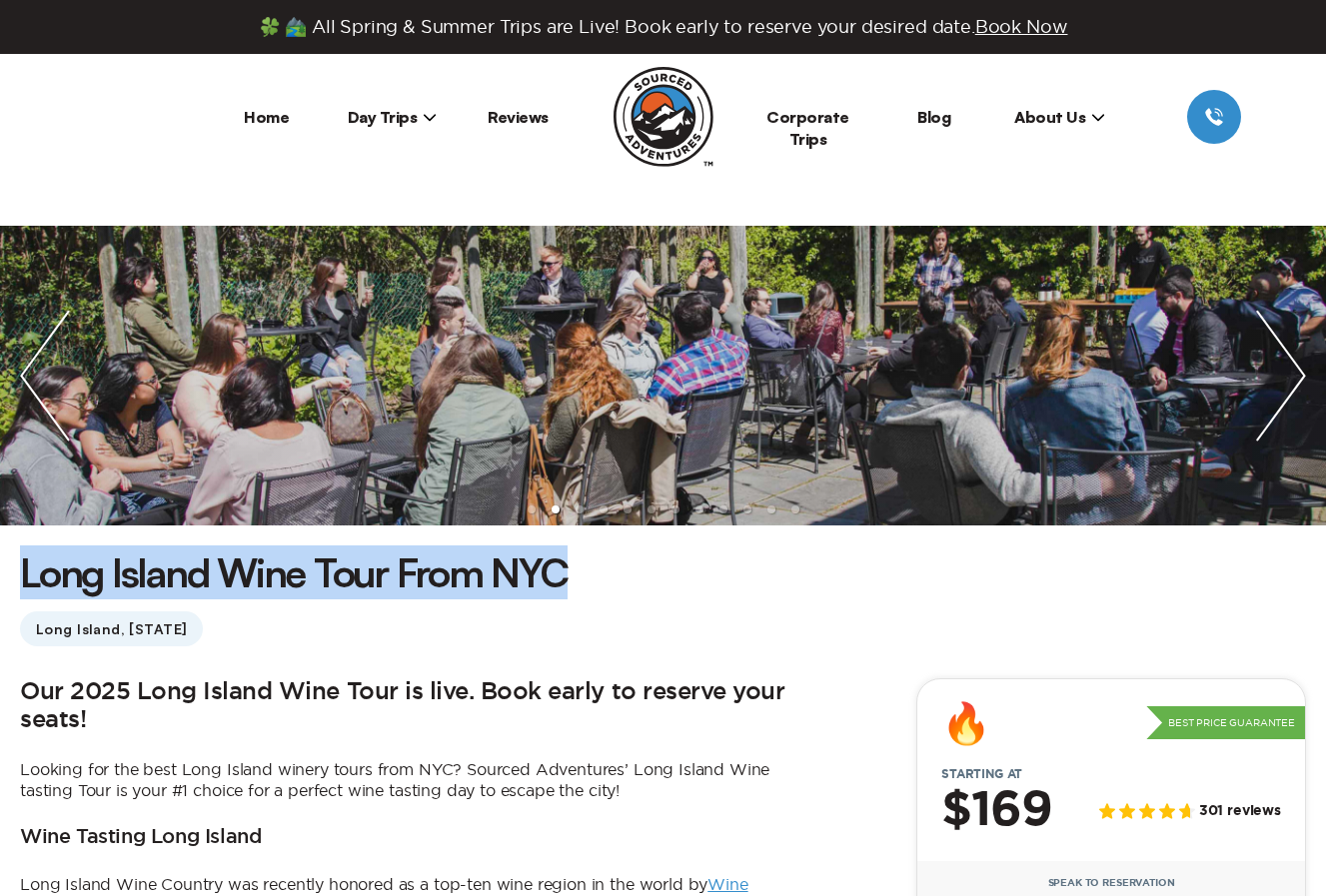 click at bounding box center (1281, 376) 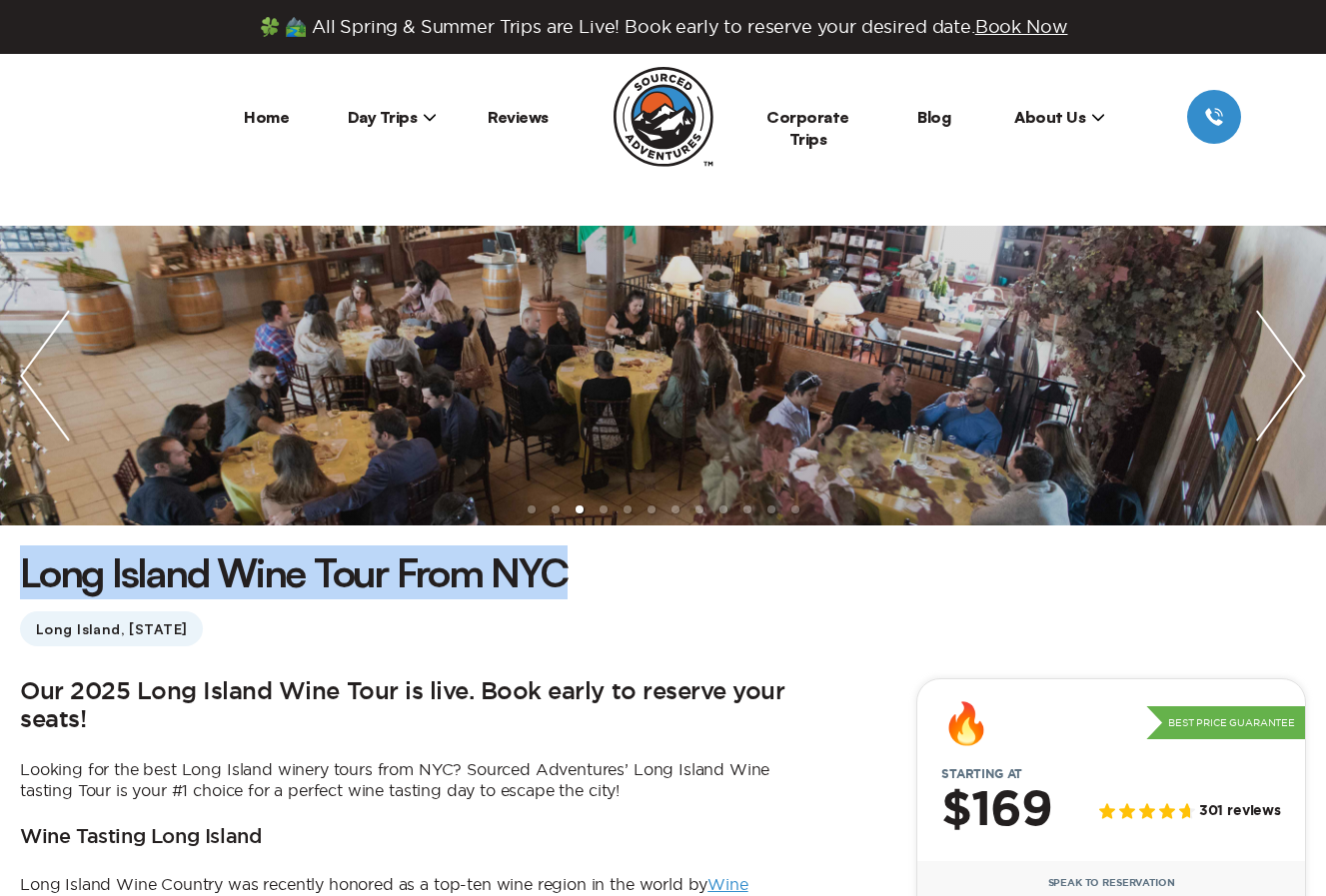 click at bounding box center (1281, 376) 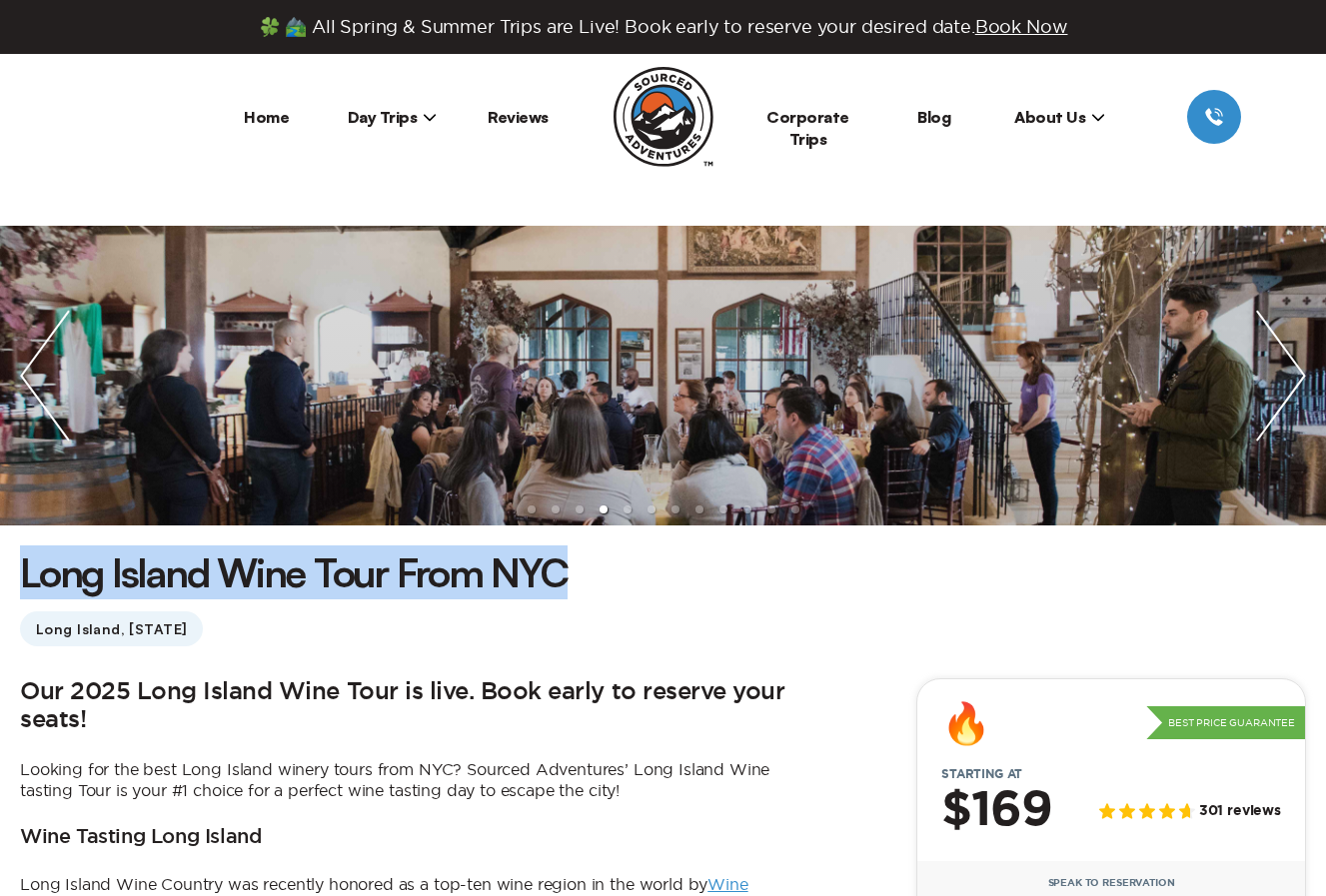 click at bounding box center (1281, 376) 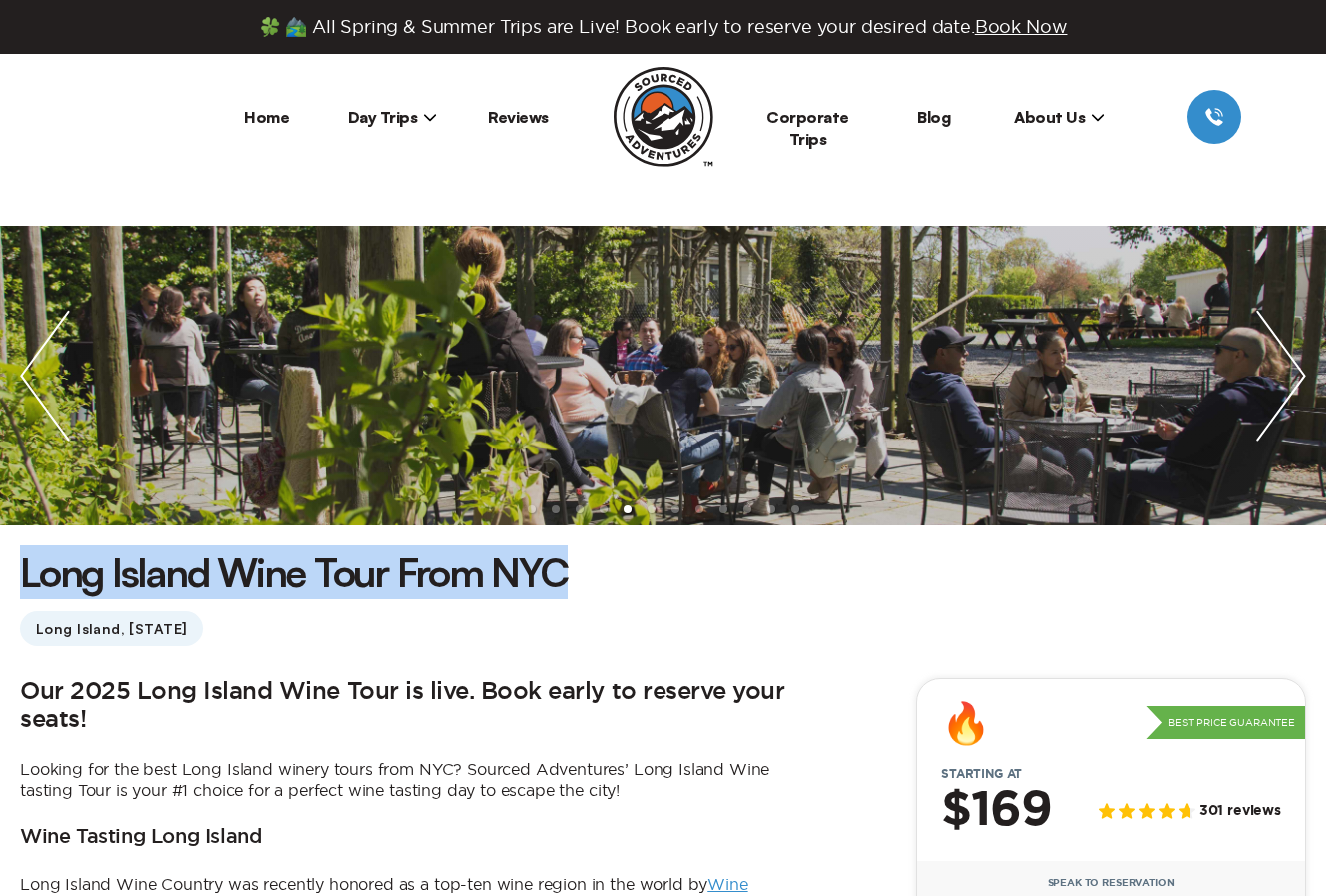 click at bounding box center (1281, 376) 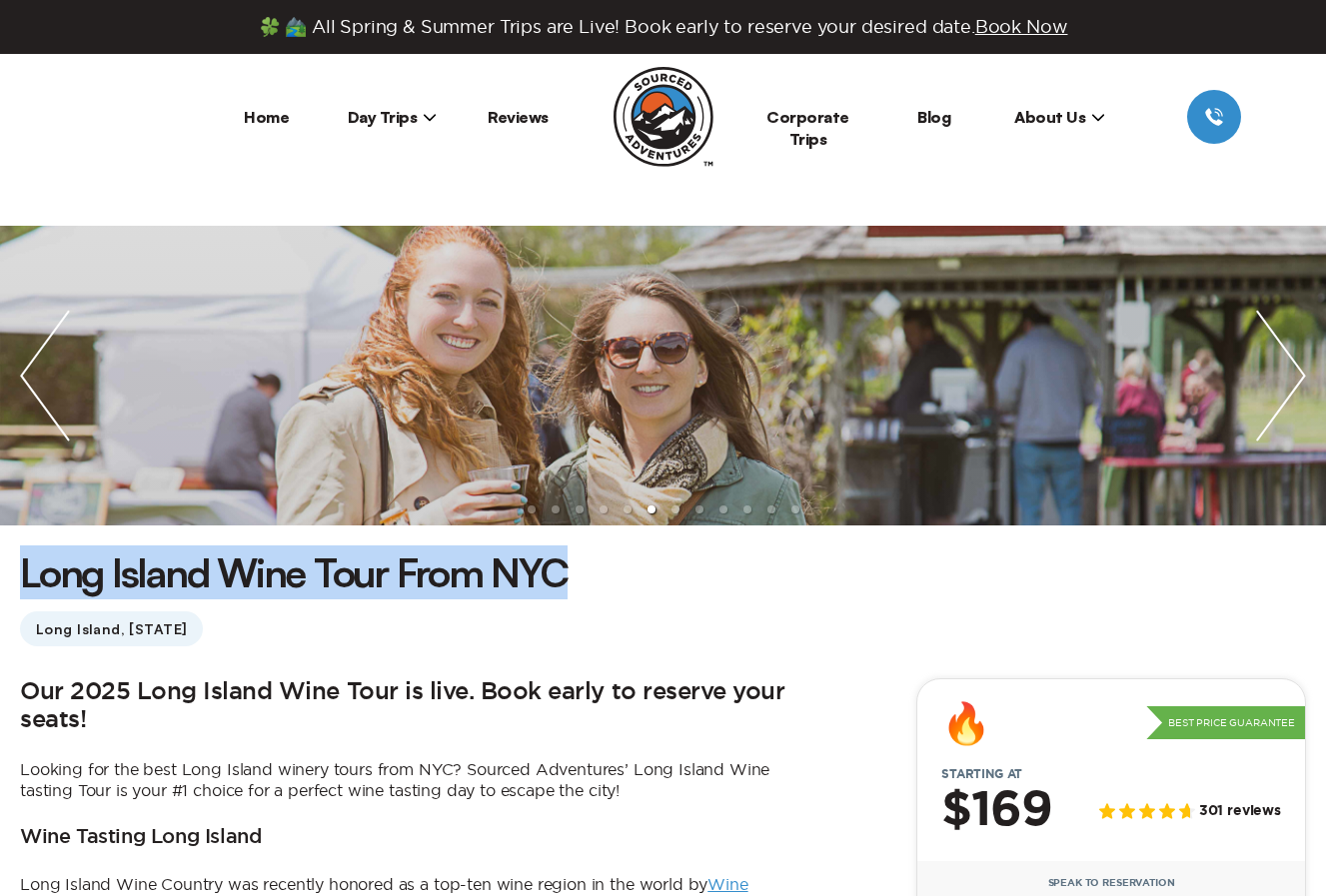 click at bounding box center [1281, 376] 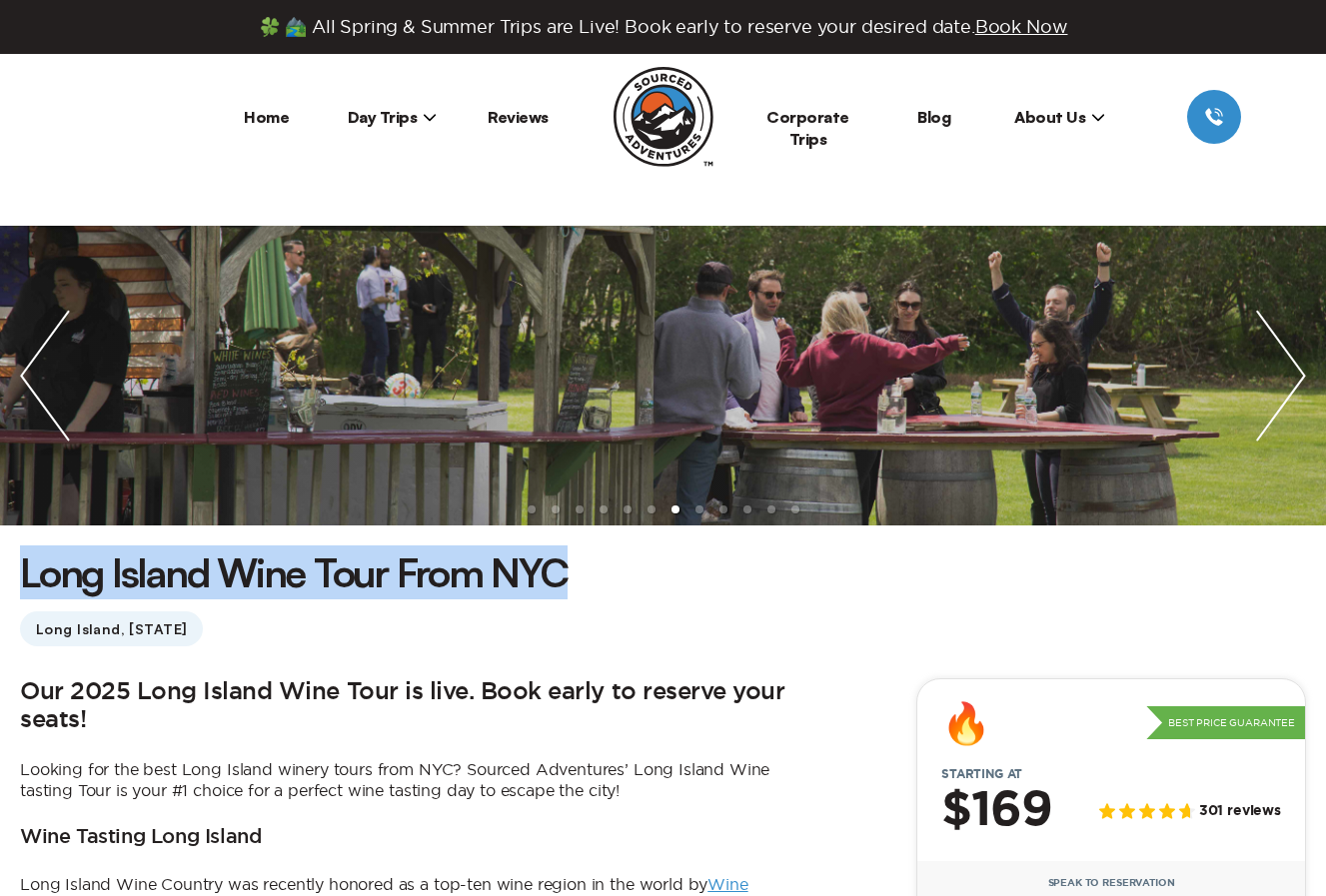 click at bounding box center (1281, 376) 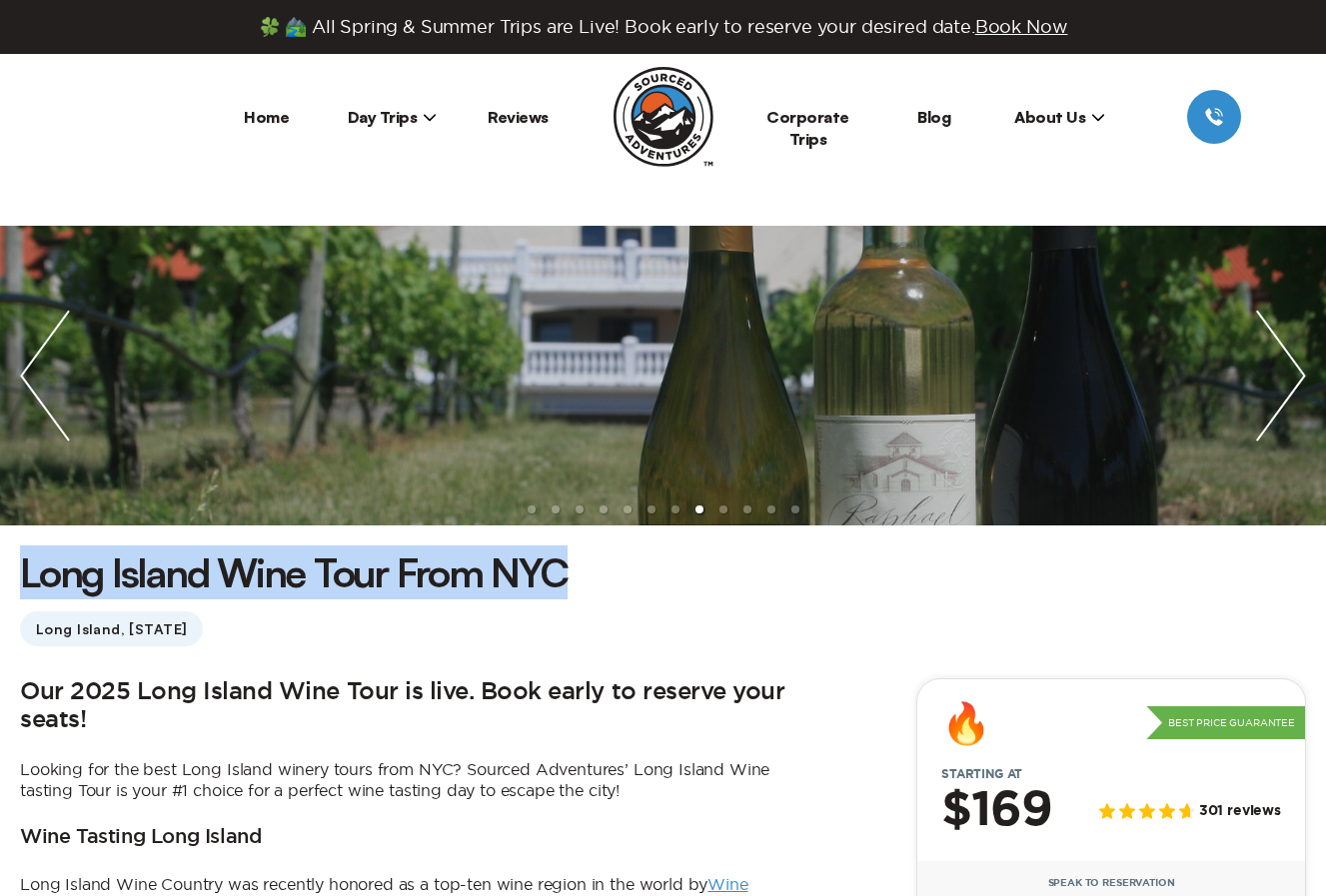 click at bounding box center [1281, 376] 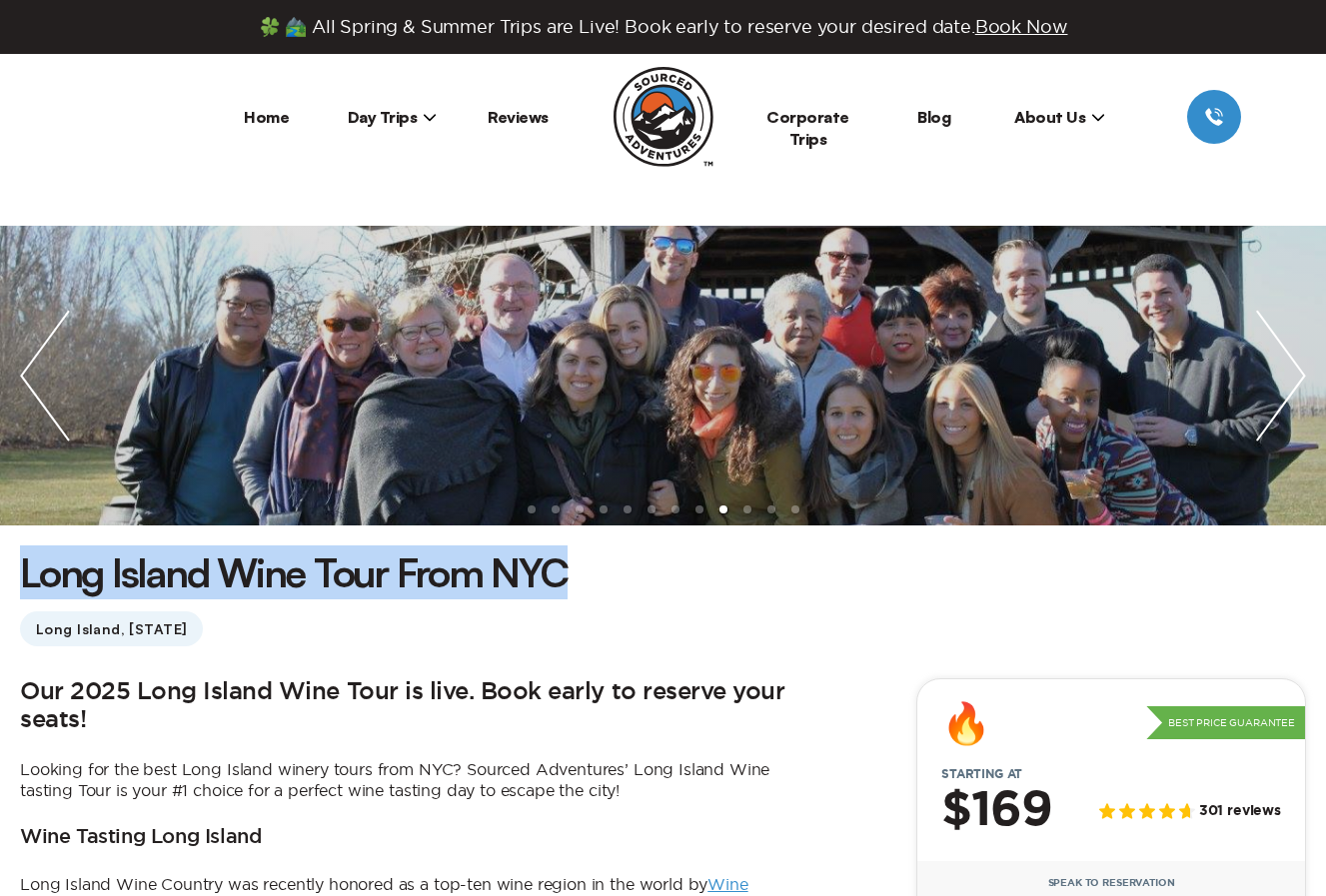 click at bounding box center [1281, 376] 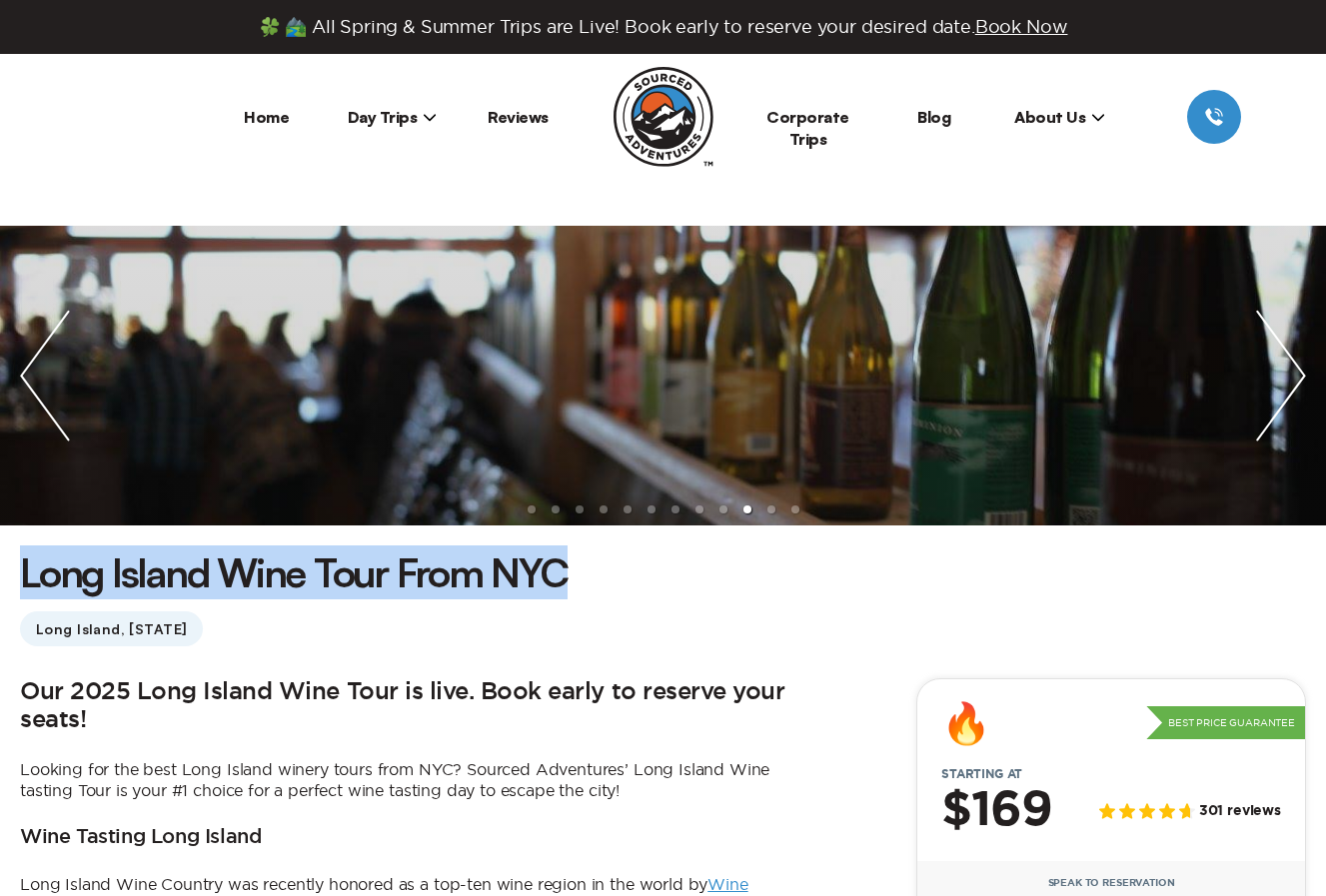 click at bounding box center (1281, 376) 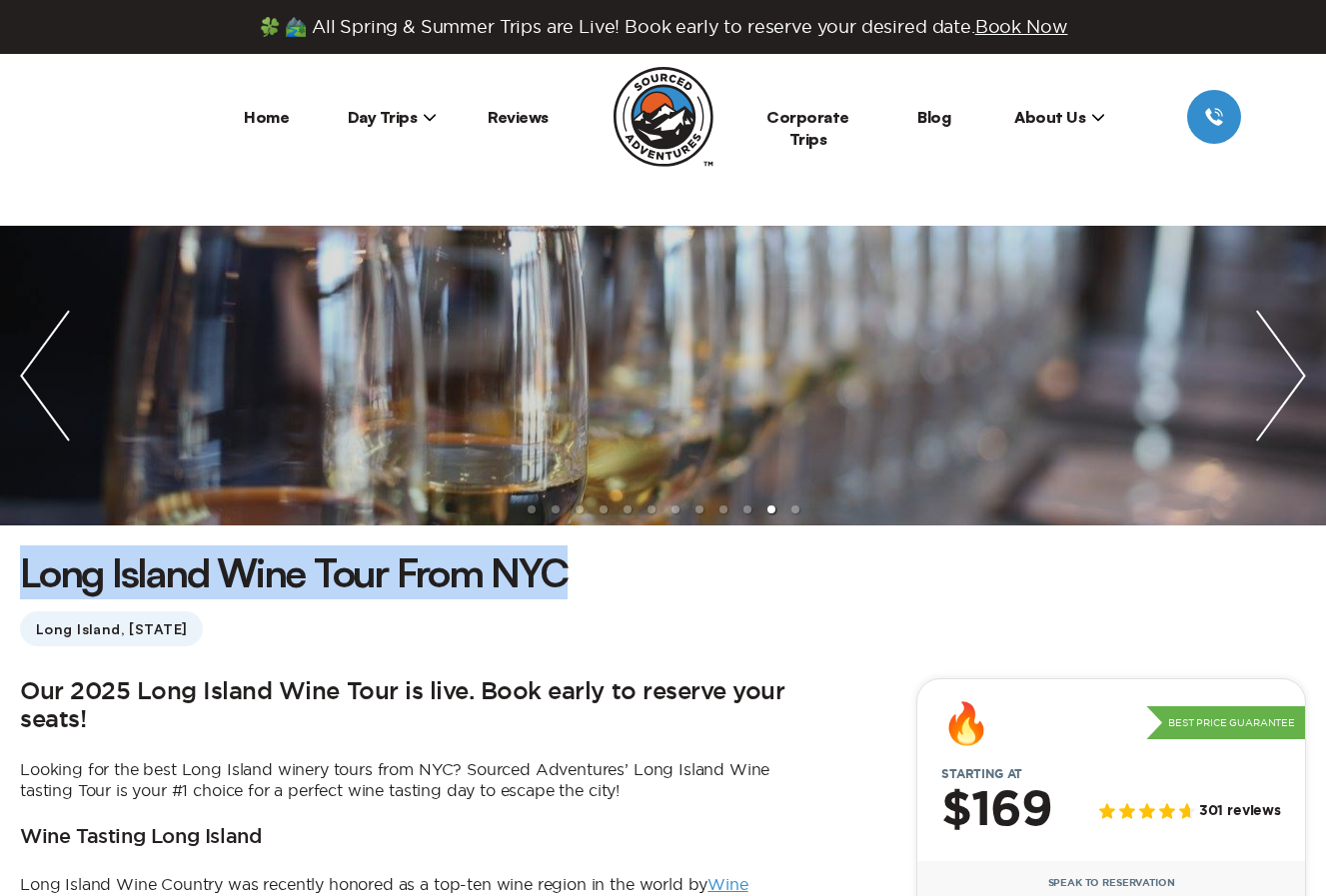 click at bounding box center [1281, 376] 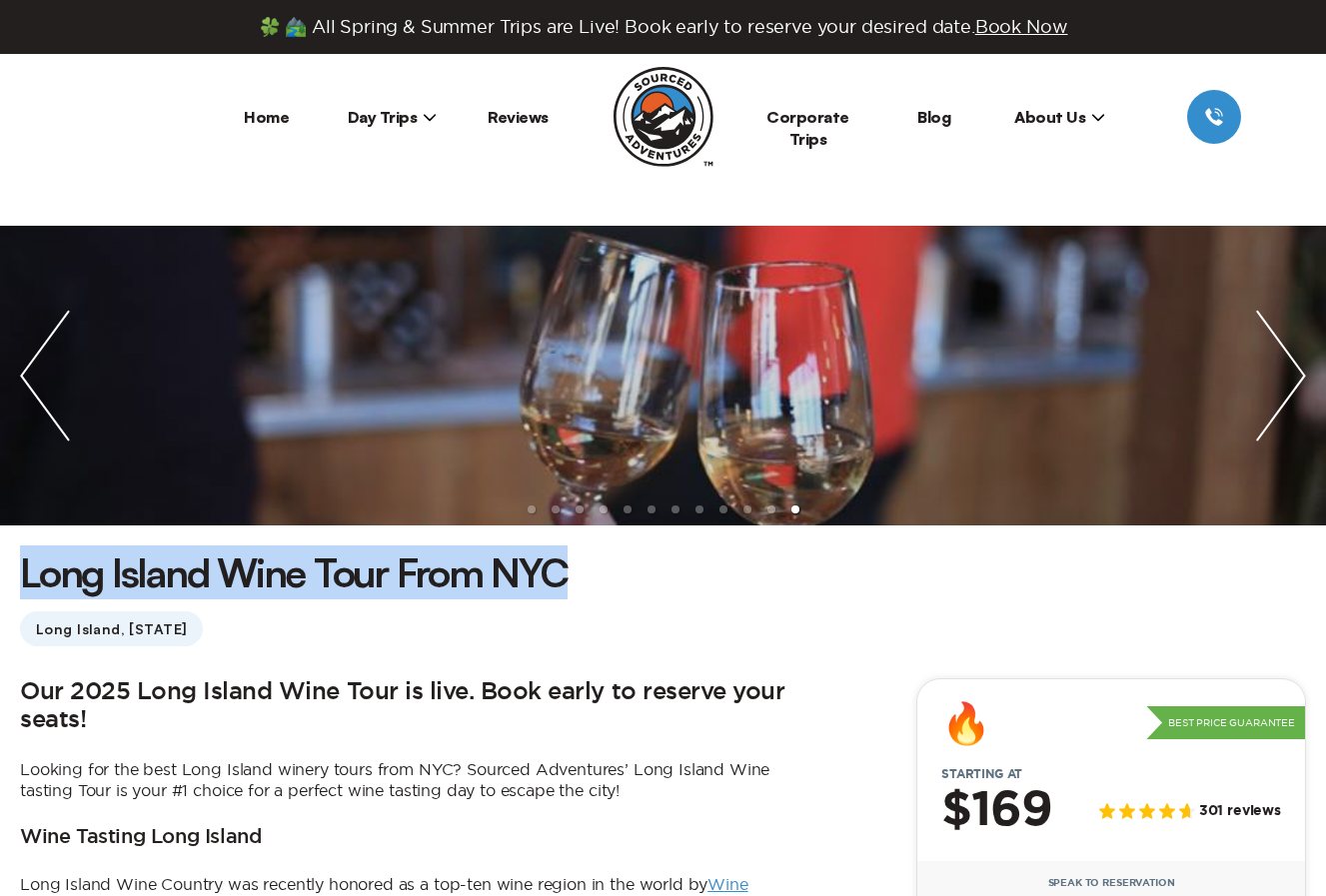 click at bounding box center [1281, 376] 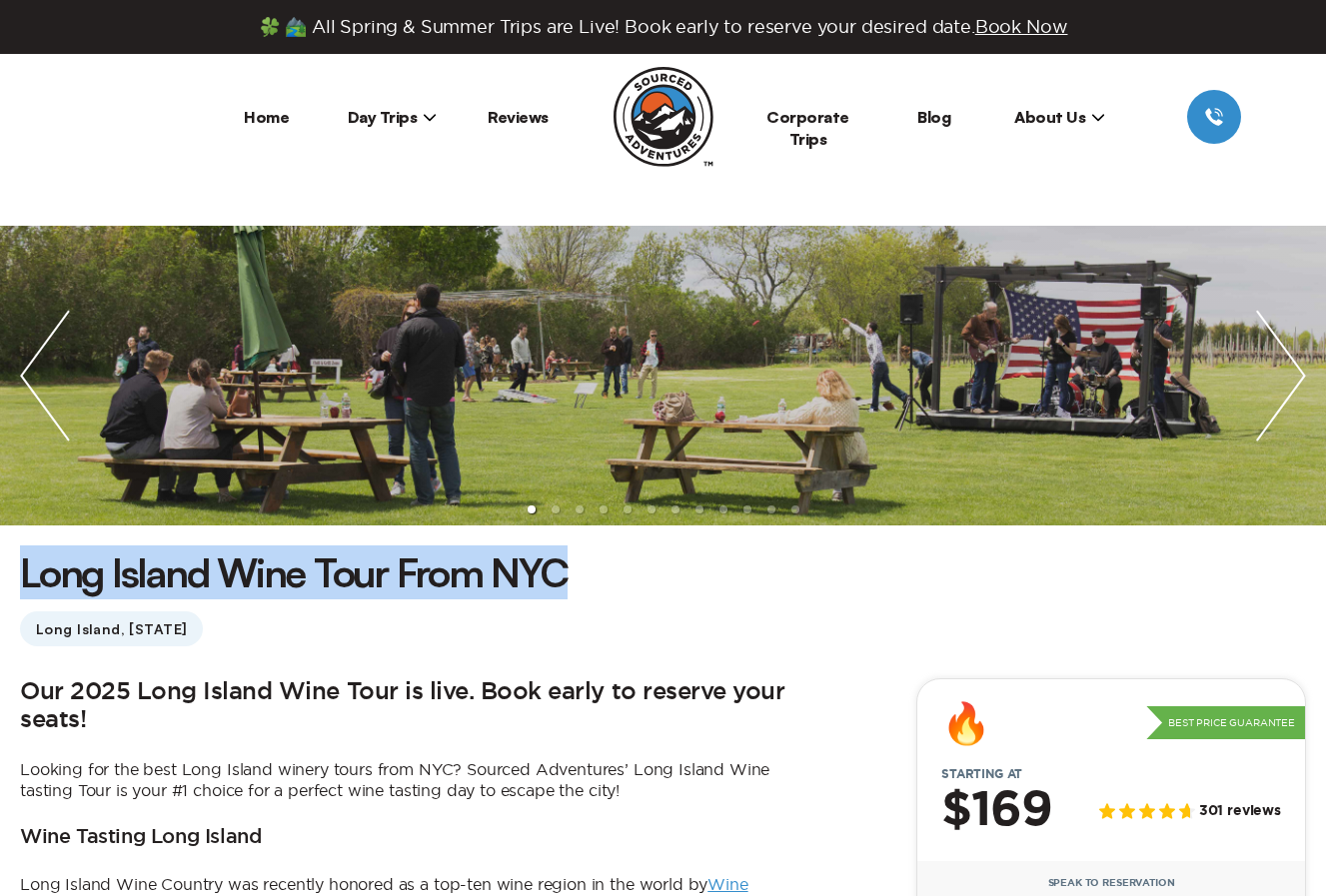 click at bounding box center (1281, 376) 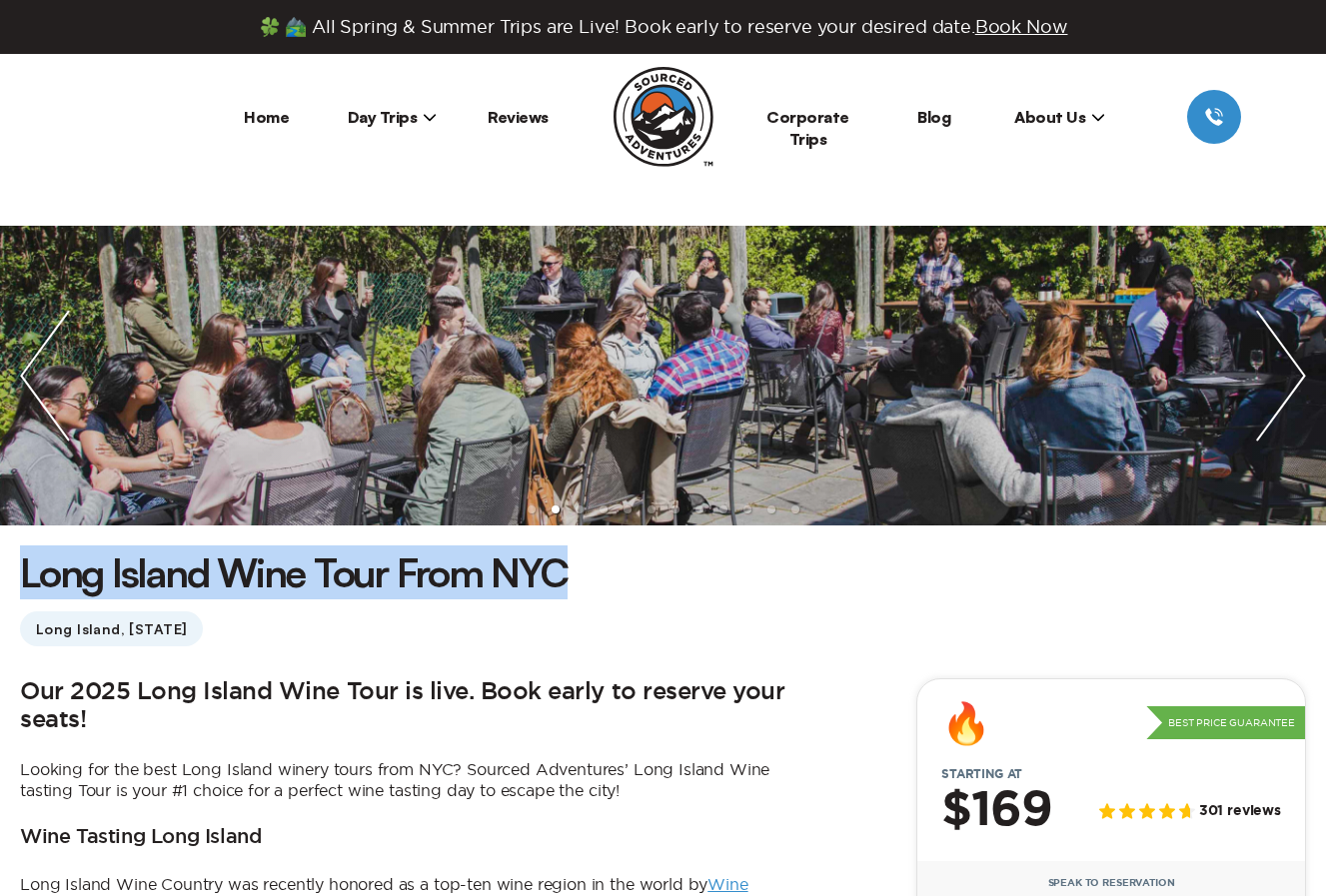 click at bounding box center (1281, 376) 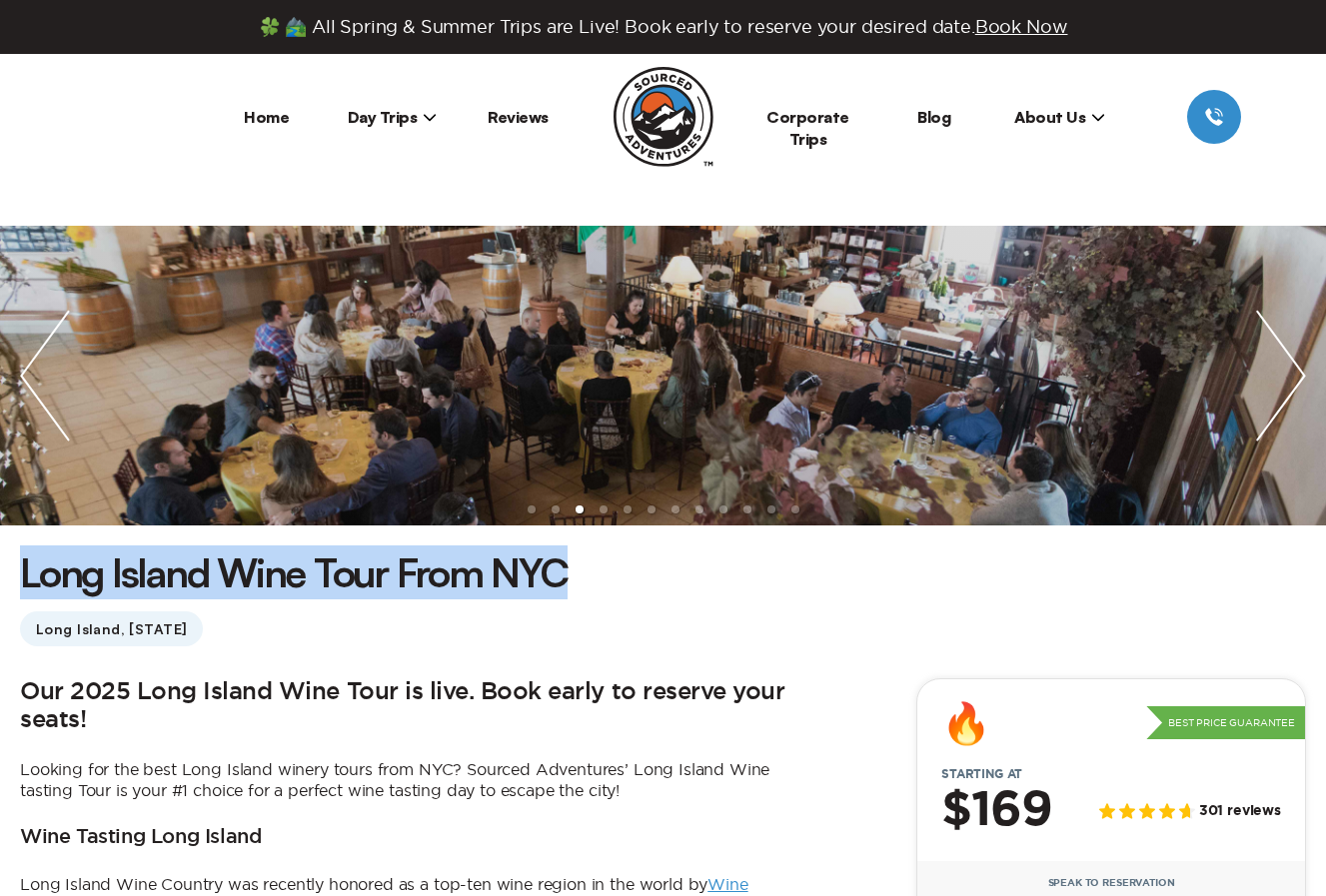 click at bounding box center [1281, 376] 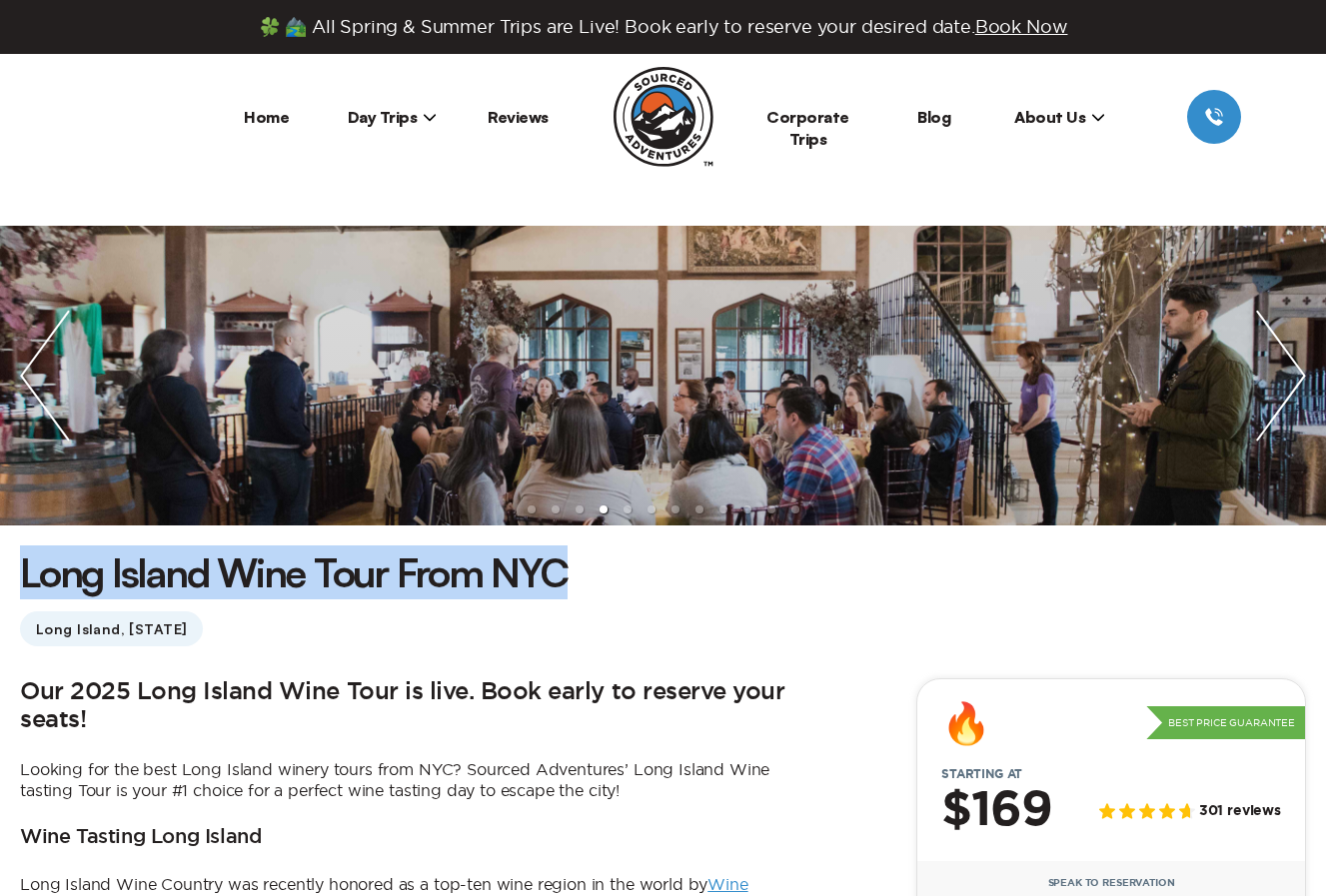 click at bounding box center [1281, 376] 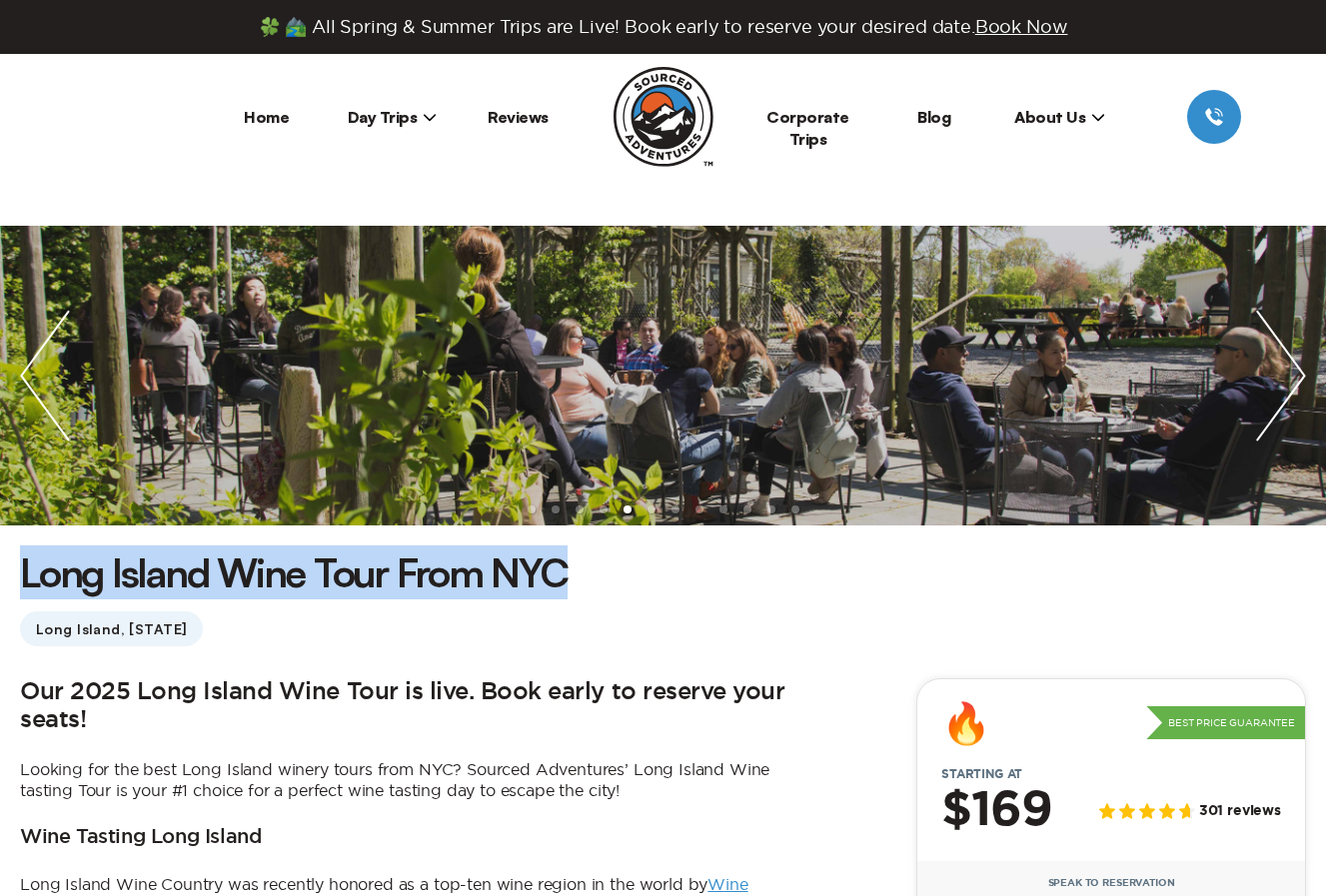 click at bounding box center (1281, 376) 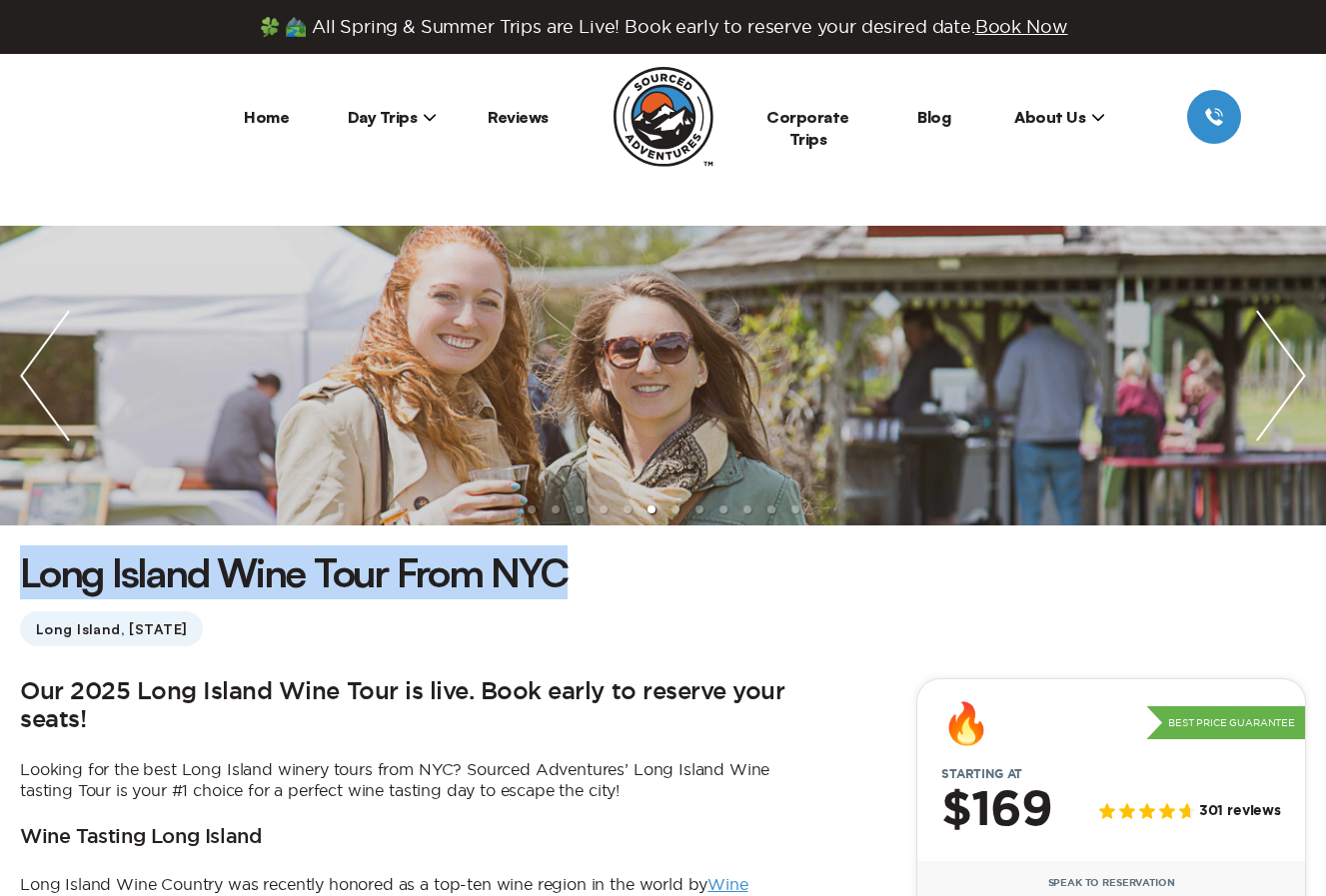 click at bounding box center [1281, 376] 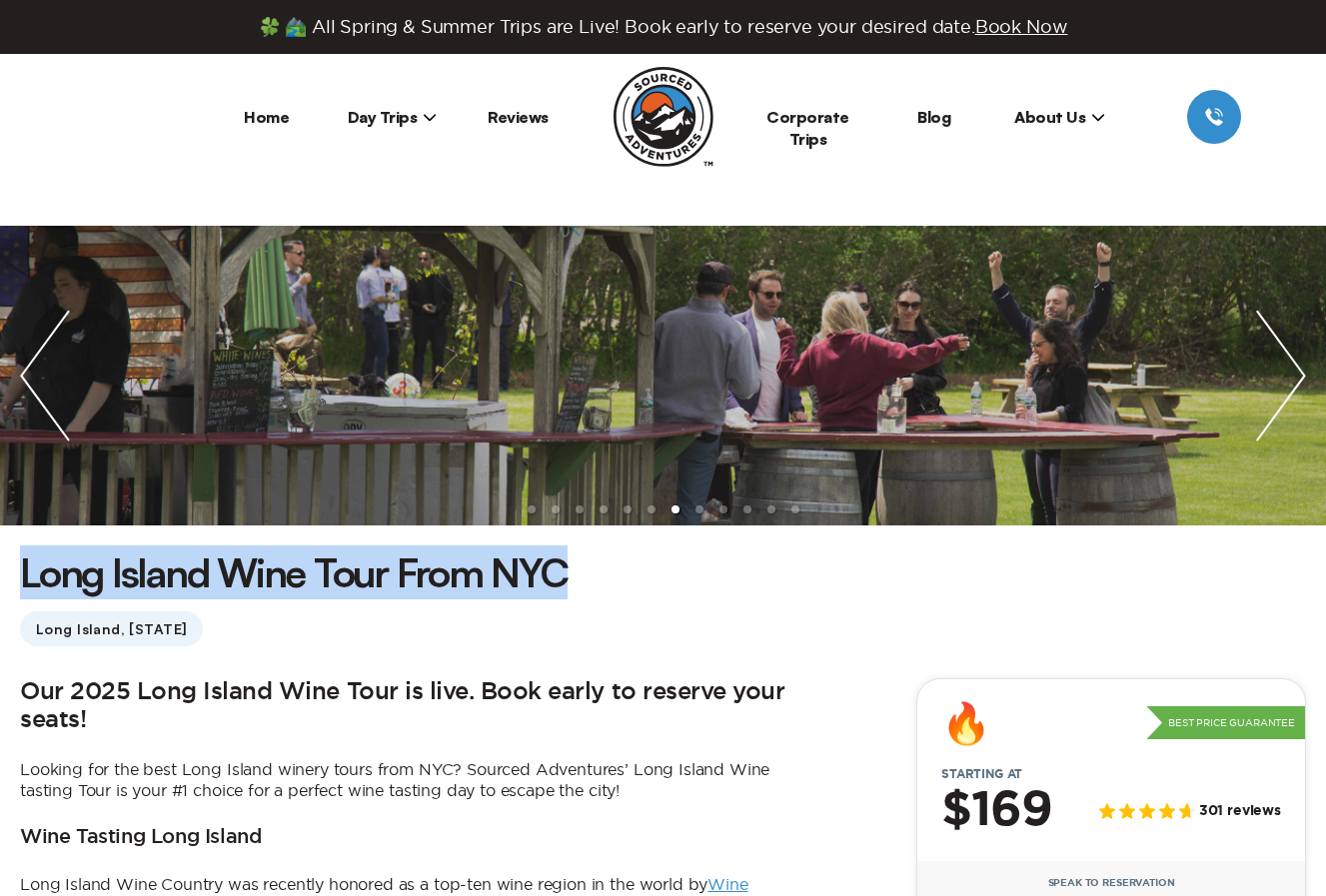 click at bounding box center [1281, 376] 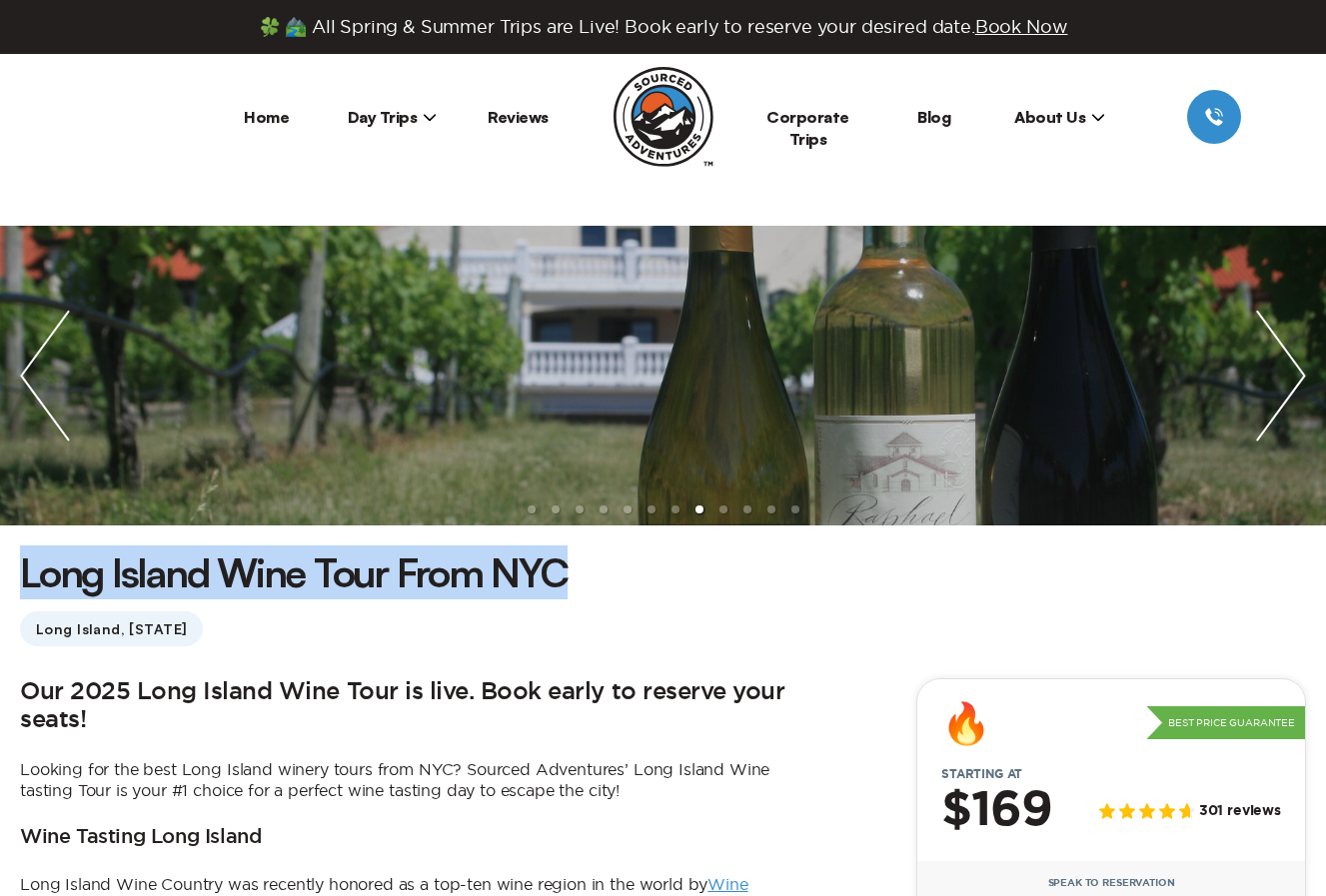 click at bounding box center (1281, 376) 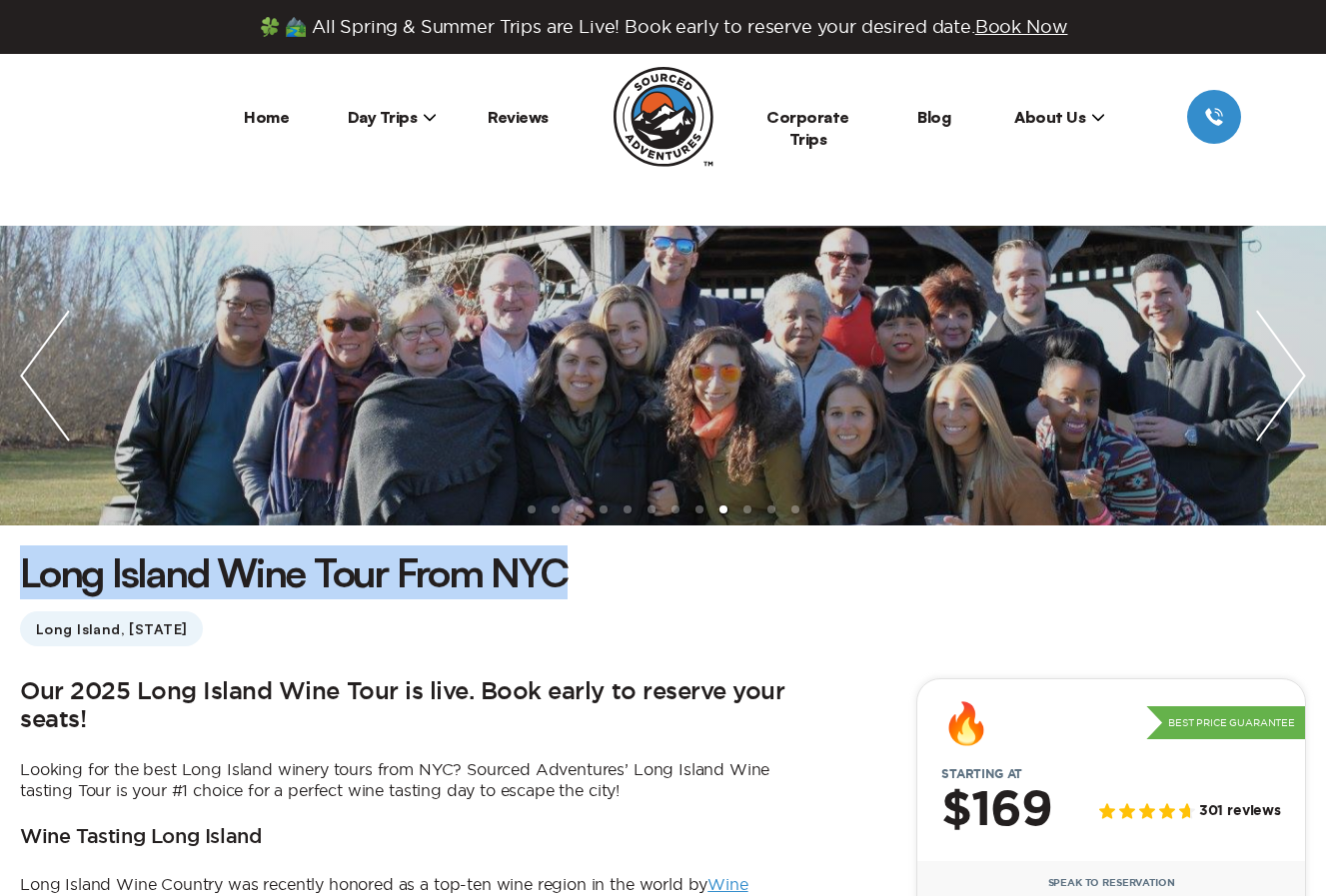 click at bounding box center (1281, 376) 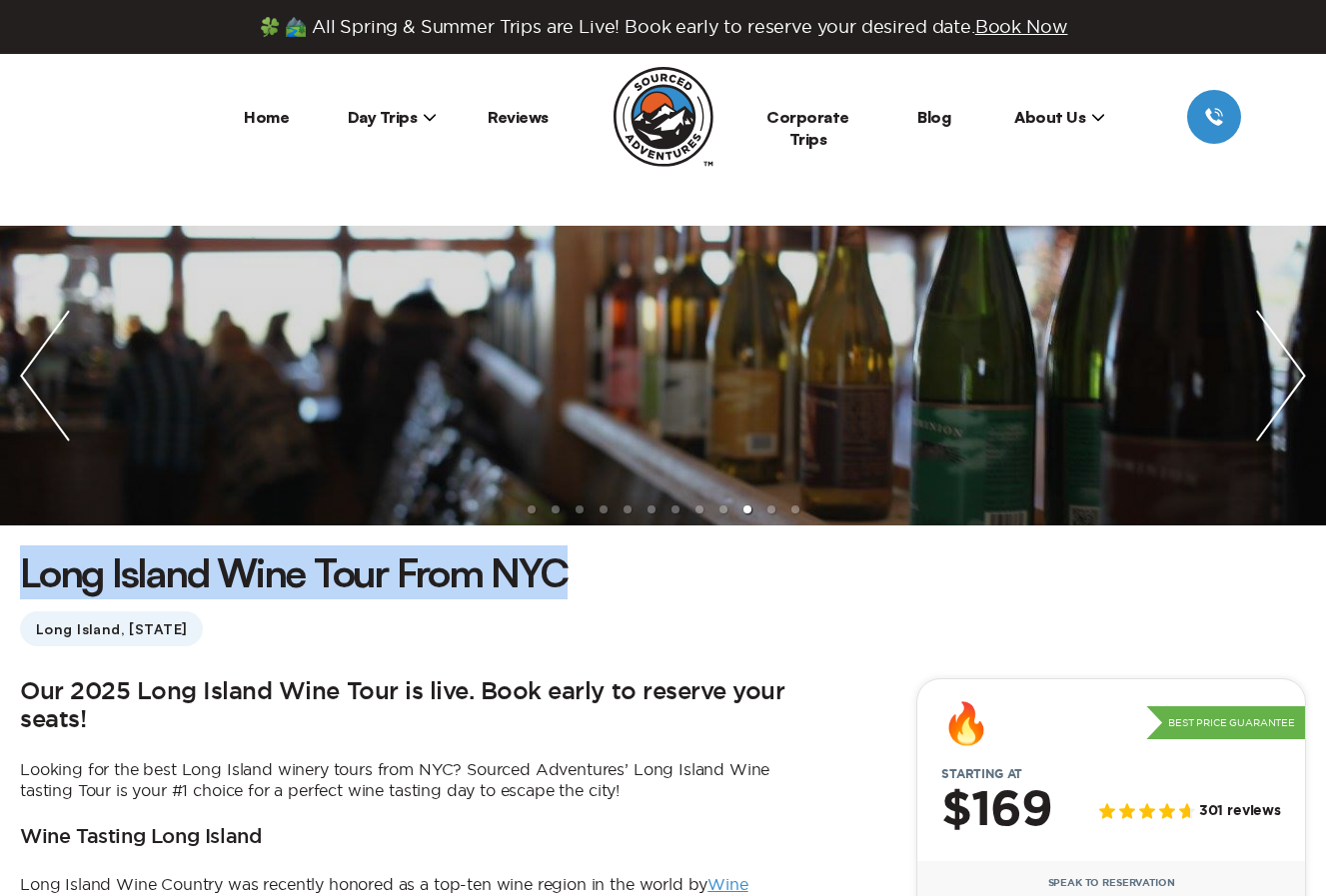 click at bounding box center (1281, 376) 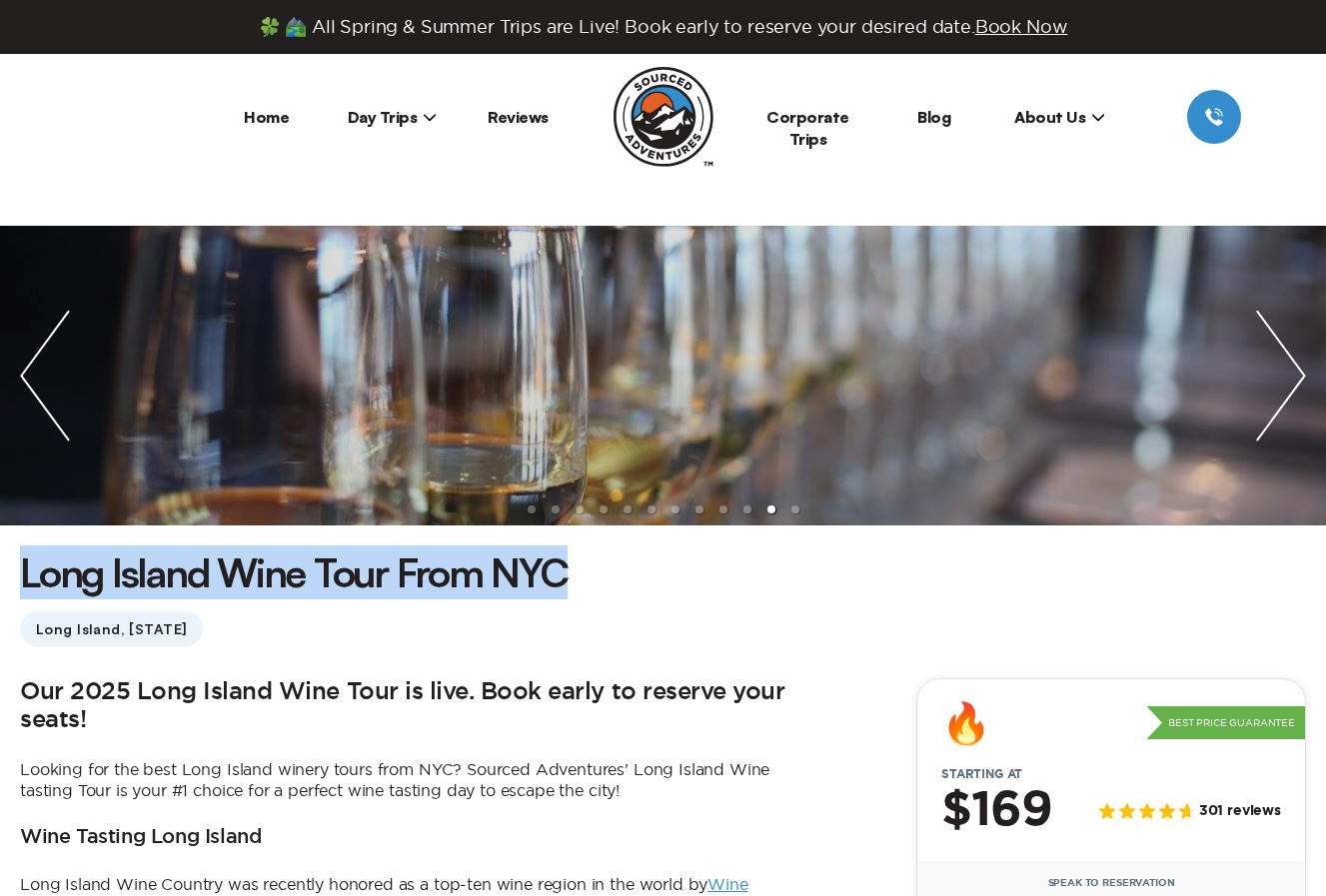 click at bounding box center (45, 376) 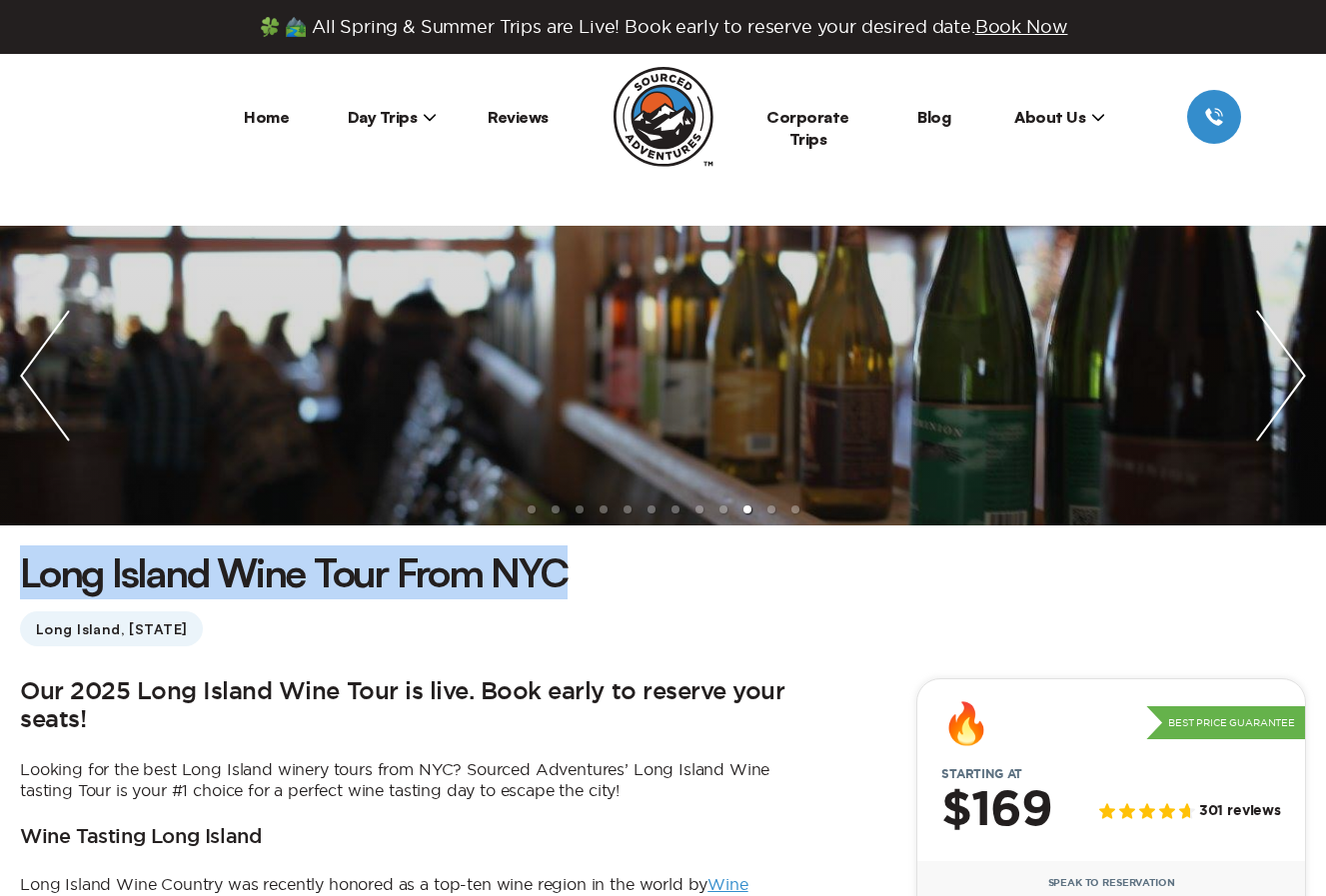 click at bounding box center (45, 376) 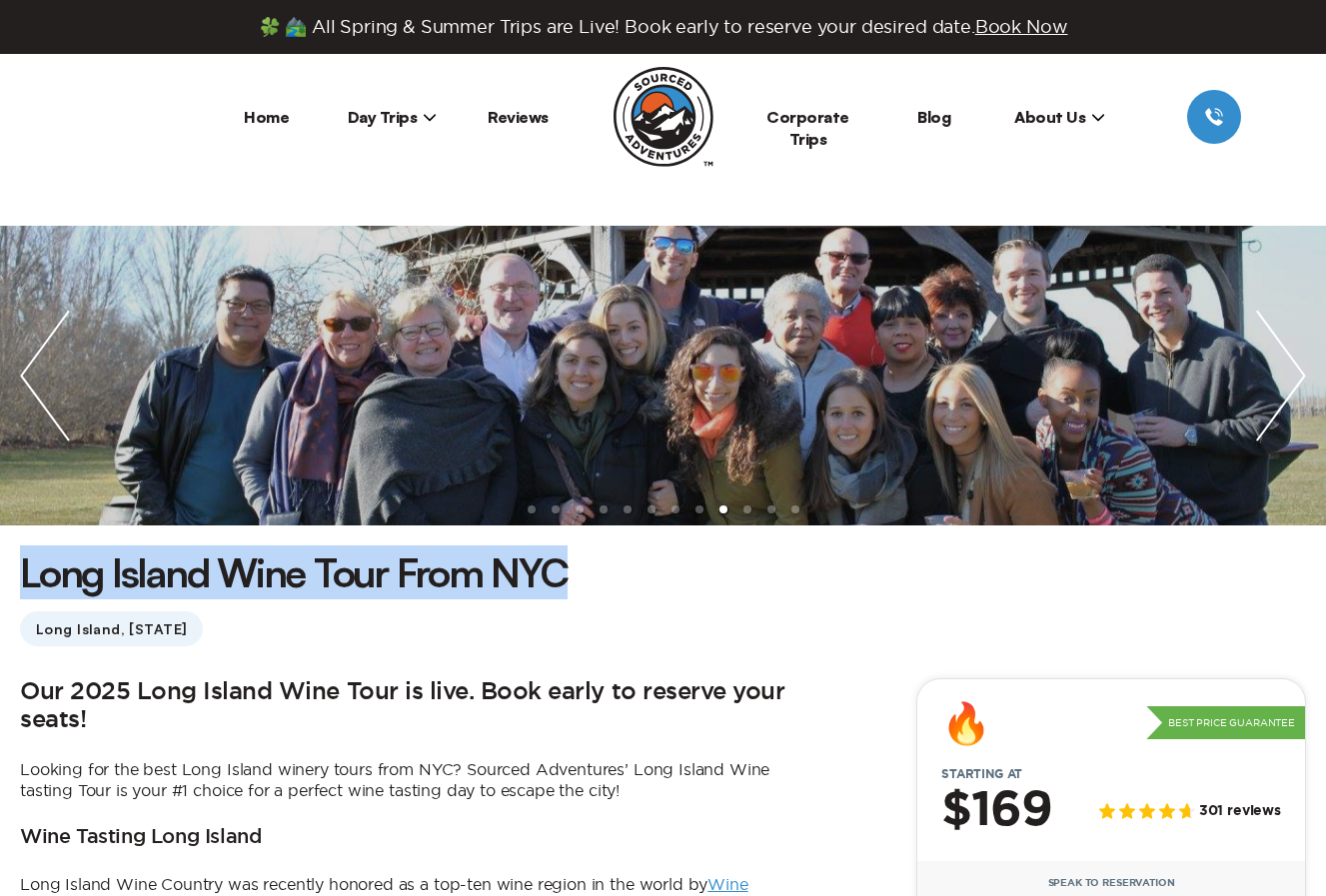 click at bounding box center [45, 376] 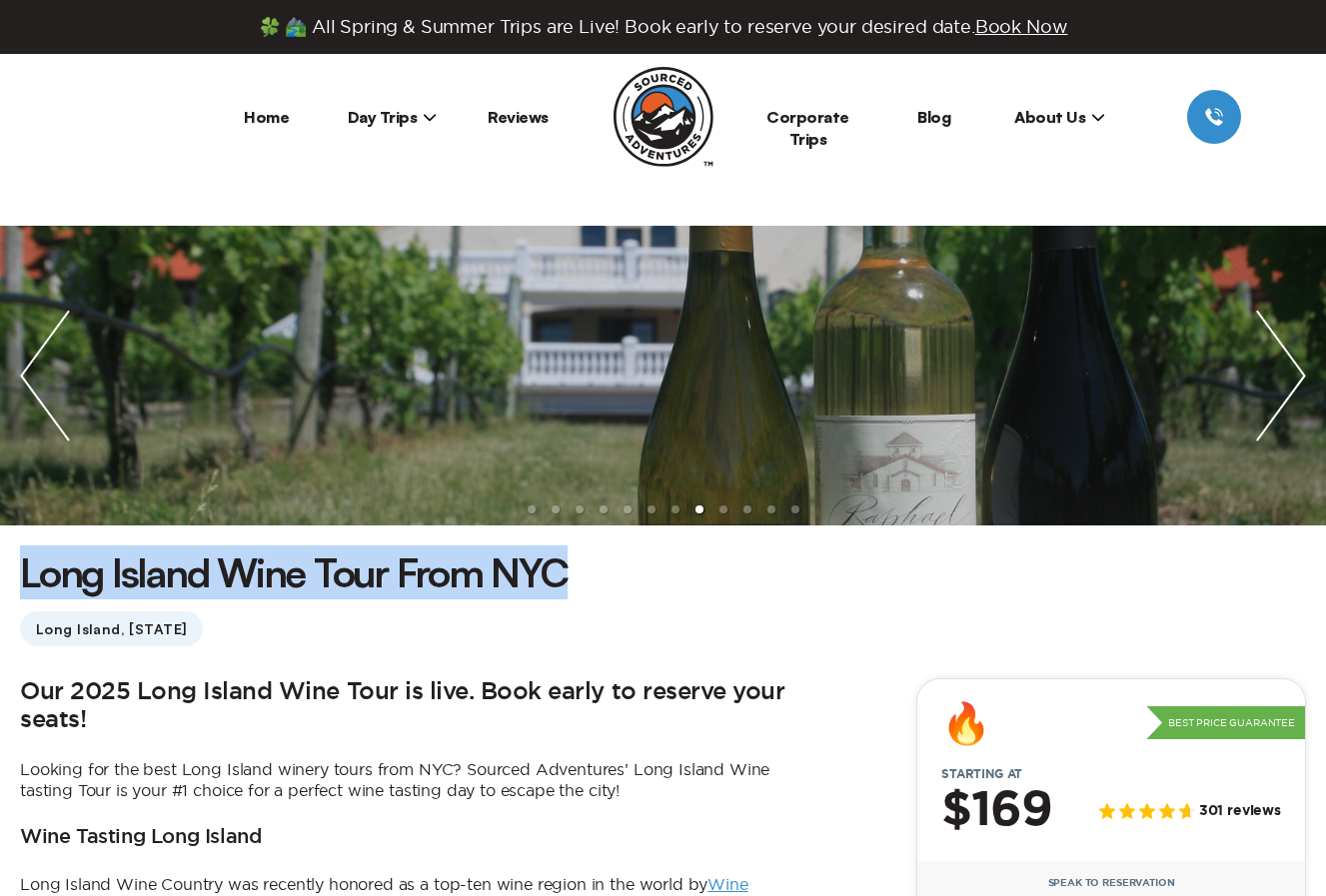click at bounding box center [45, 376] 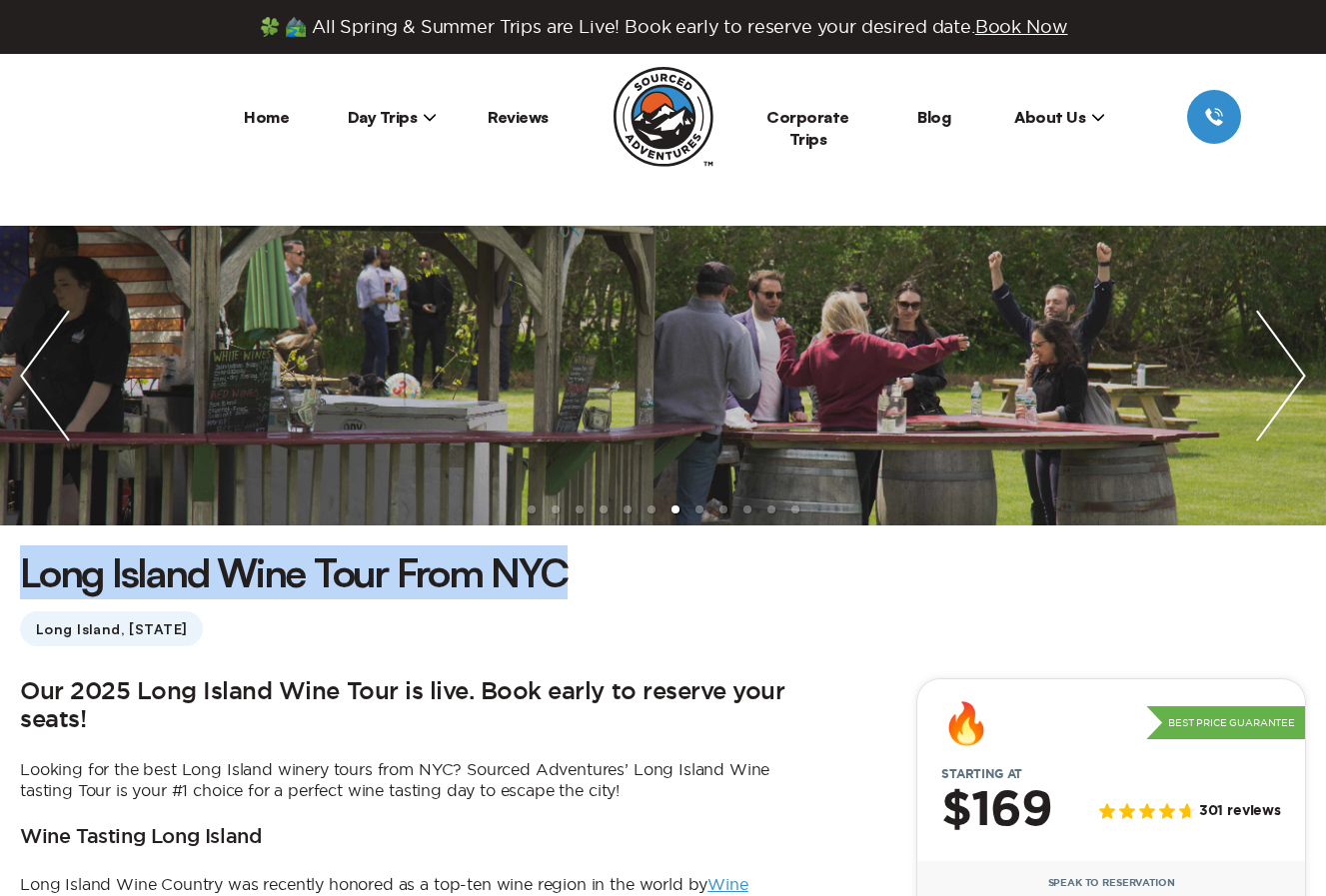 click at bounding box center [45, 376] 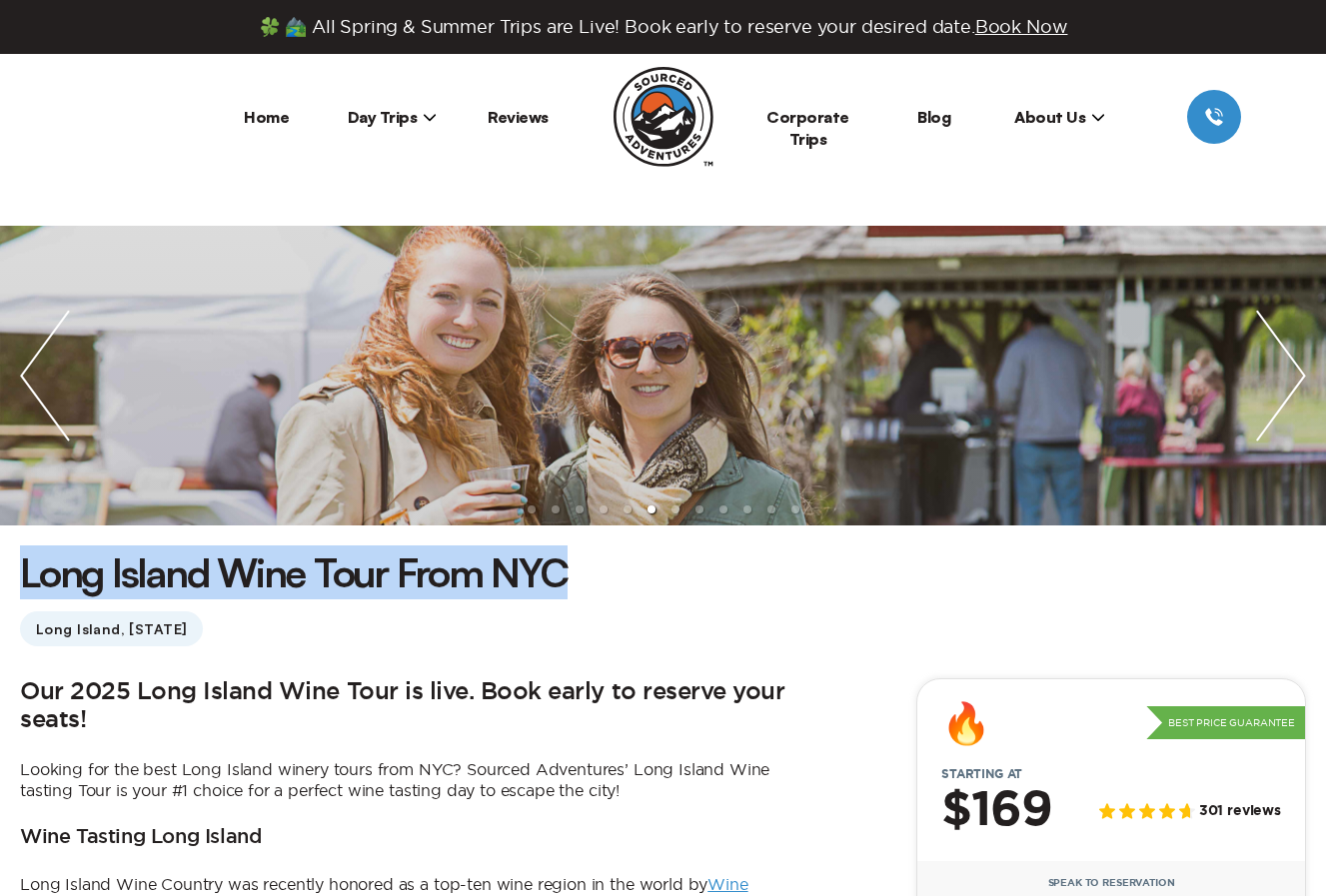 click at bounding box center [45, 376] 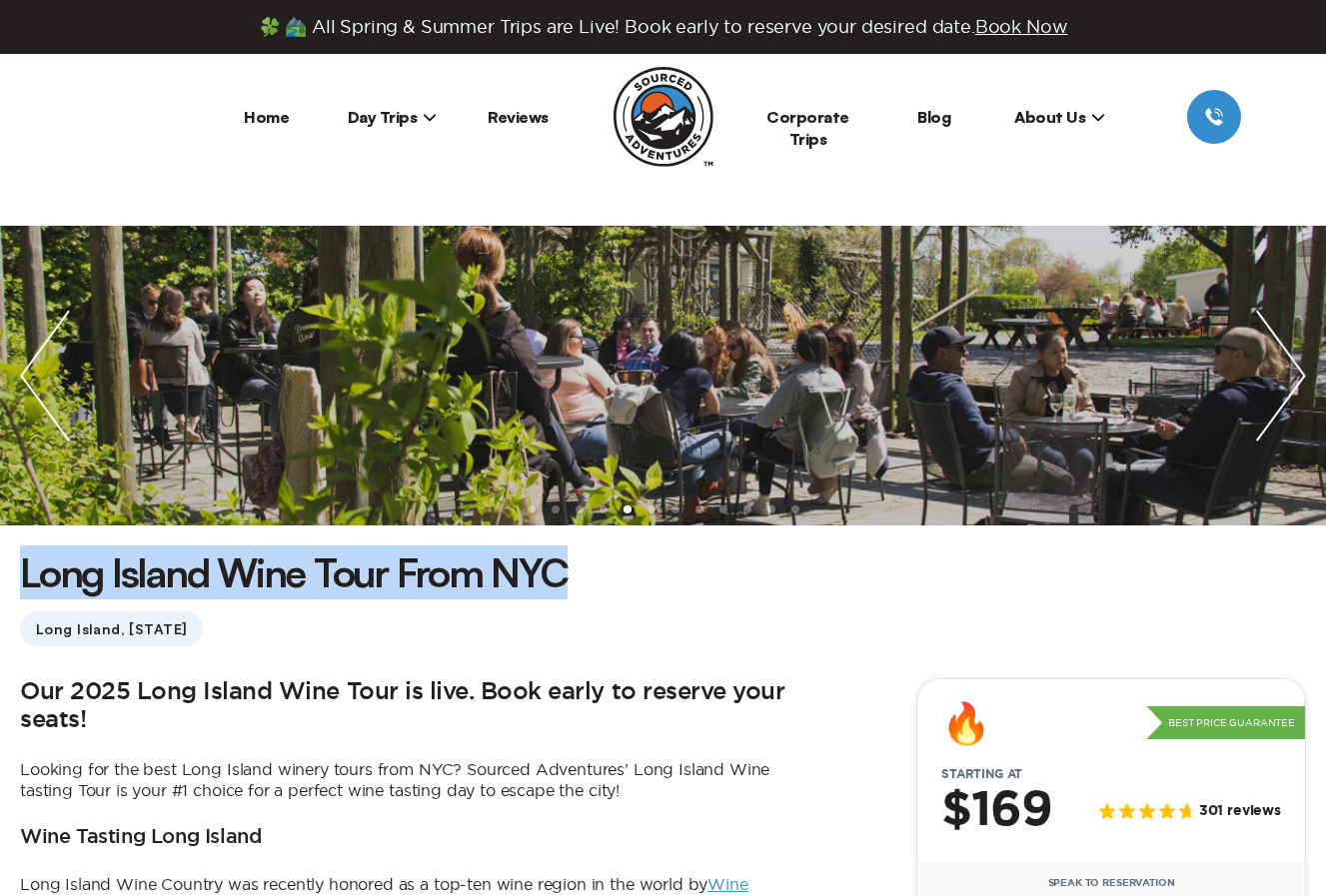 click at bounding box center (45, 376) 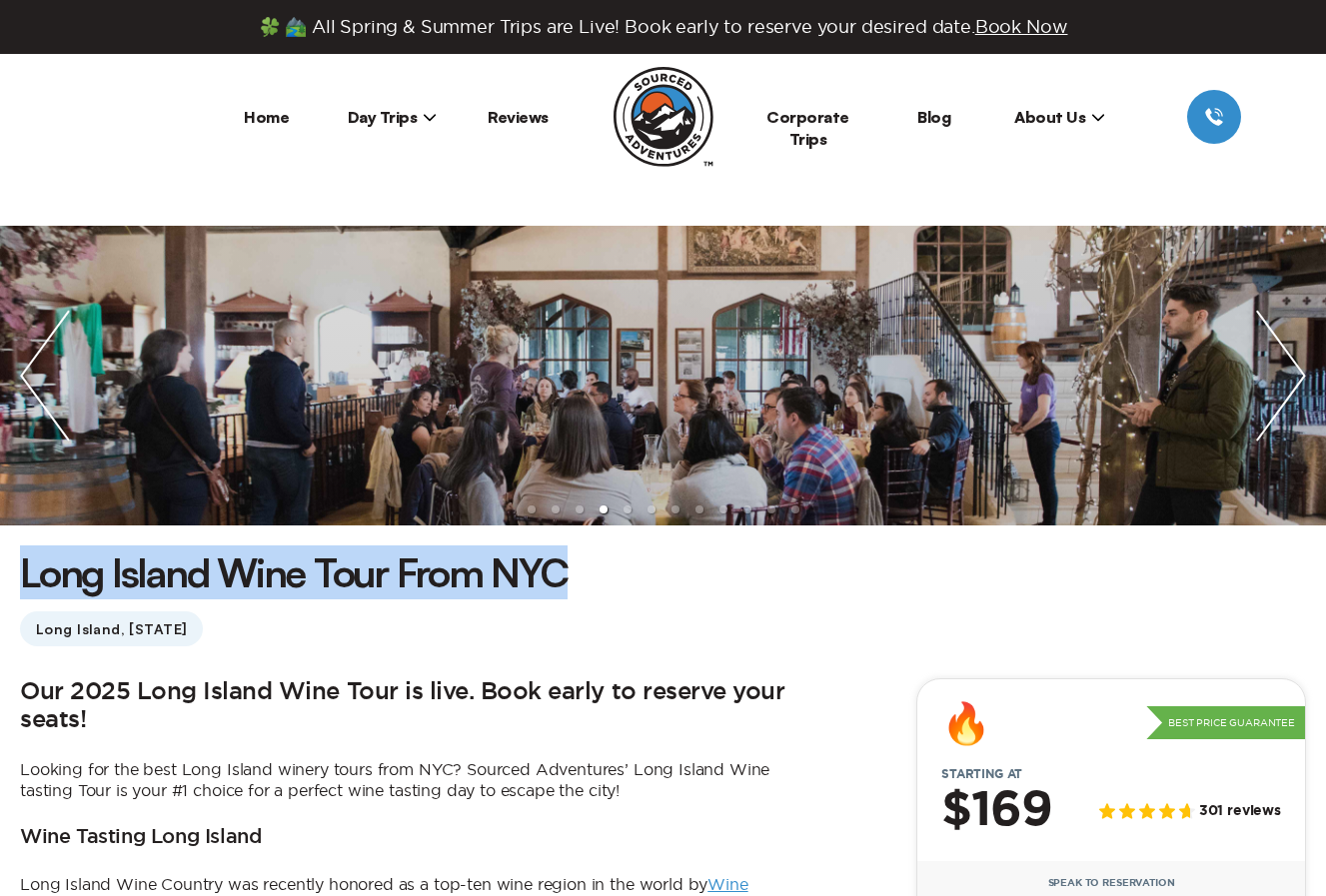 click at bounding box center (45, 376) 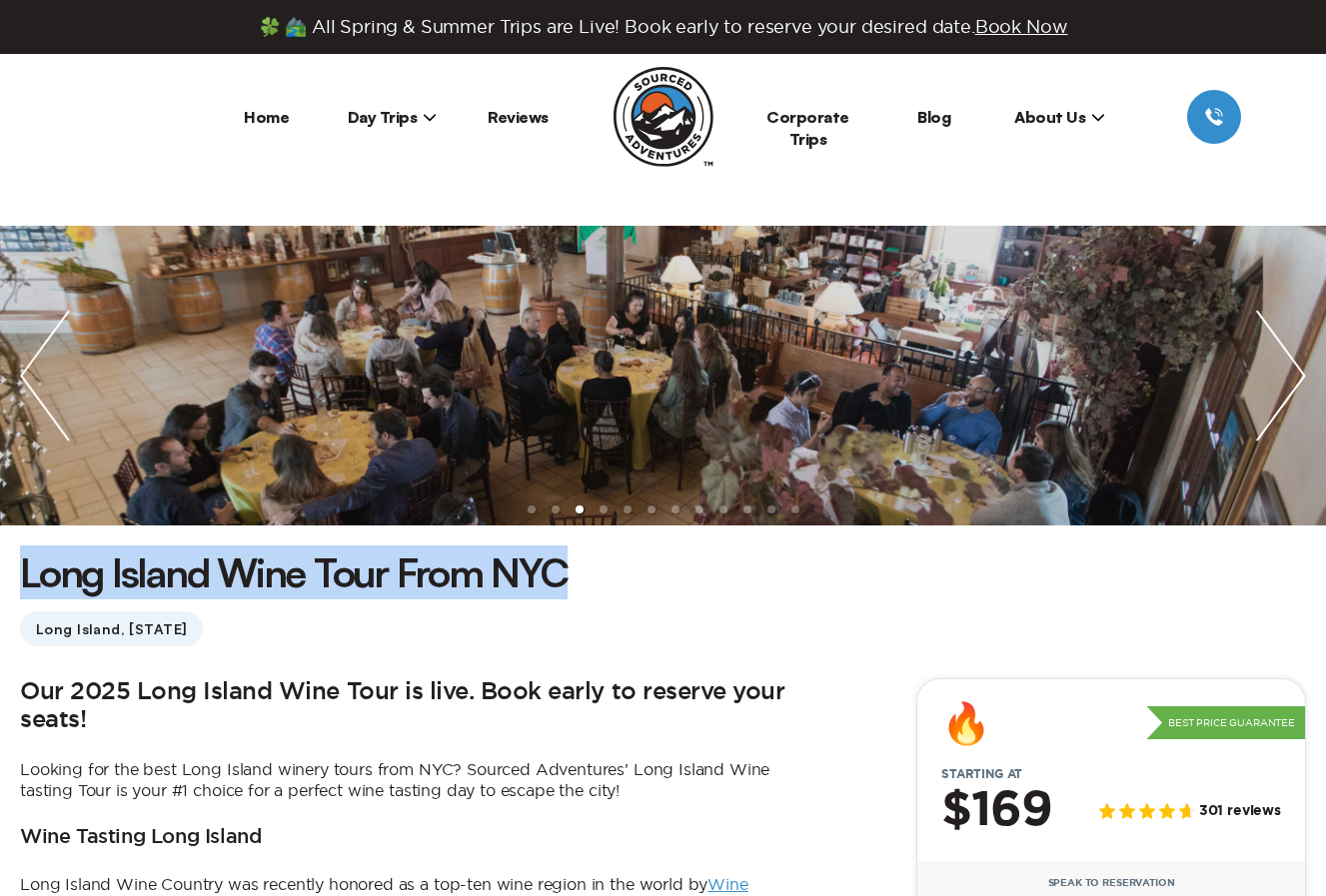 click at bounding box center [45, 376] 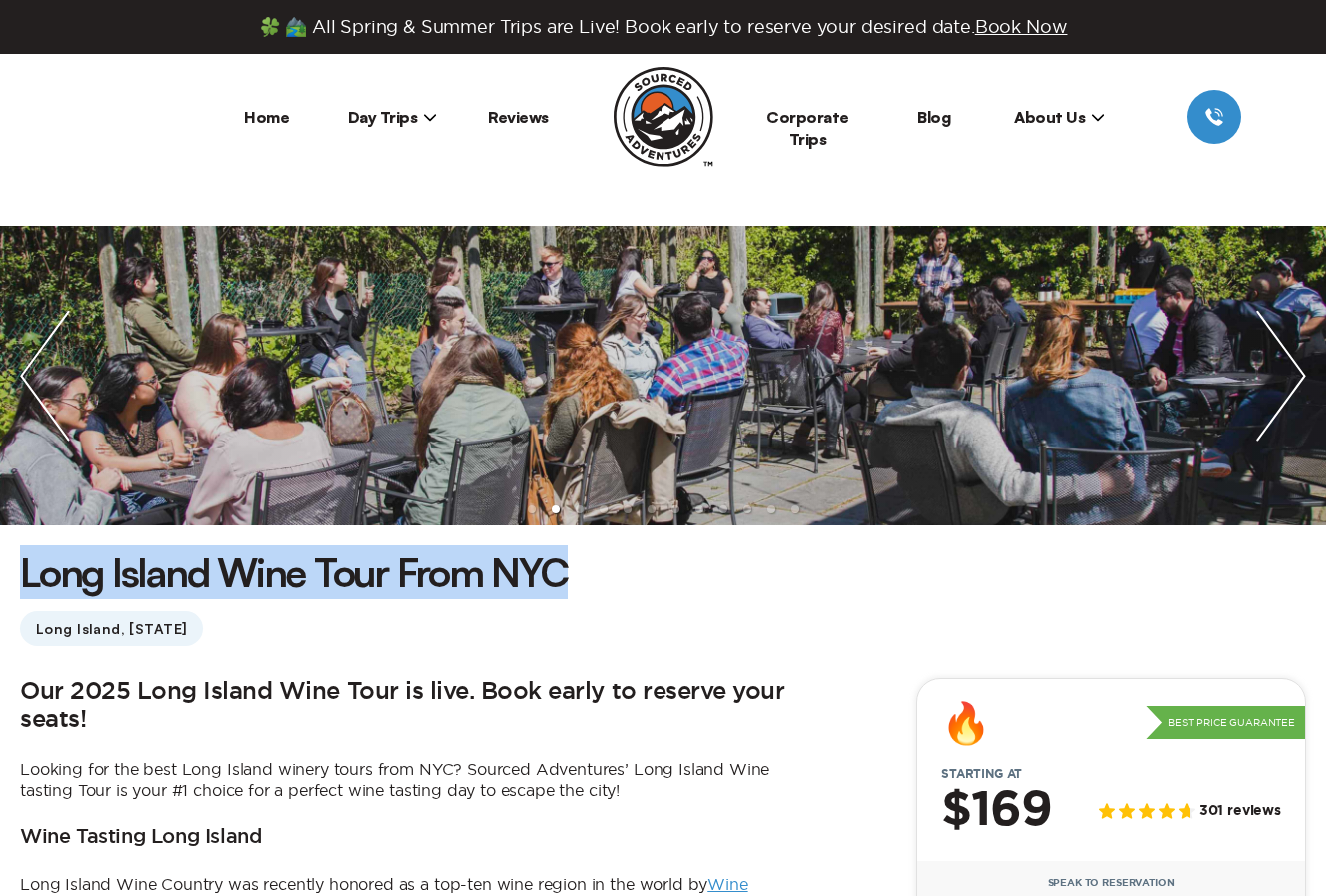 click at bounding box center (45, 376) 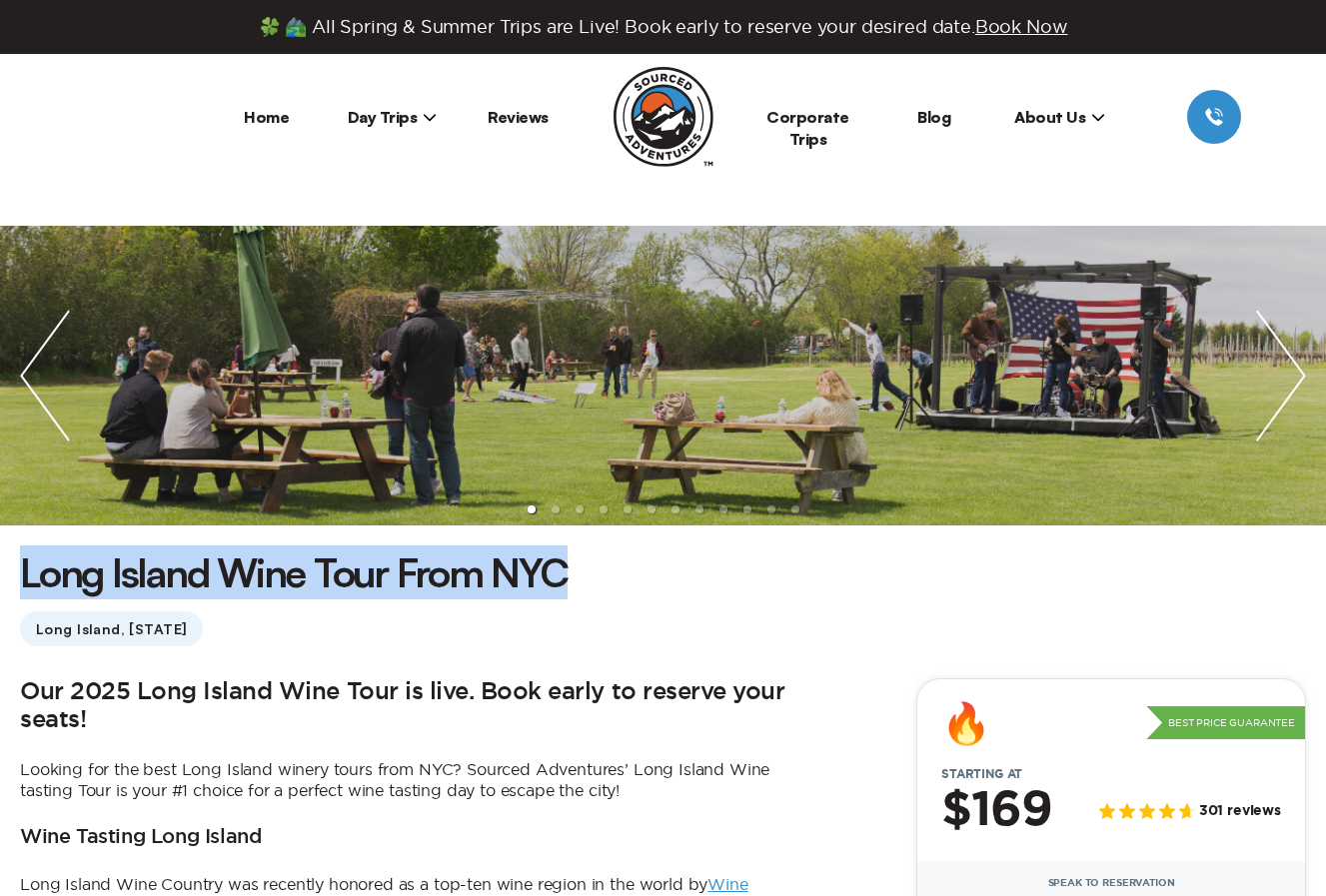 click at bounding box center [45, 376] 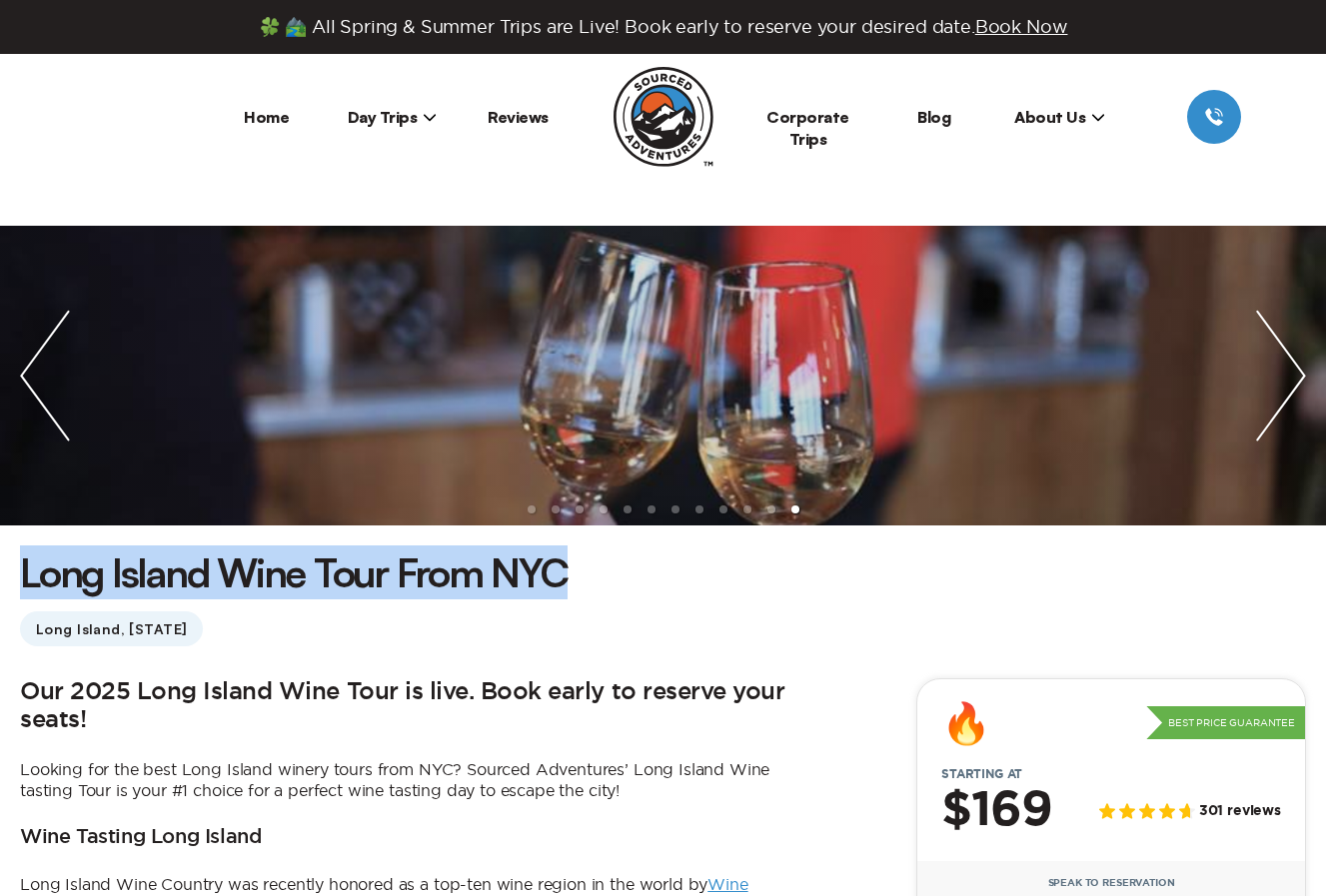 click at bounding box center (45, 376) 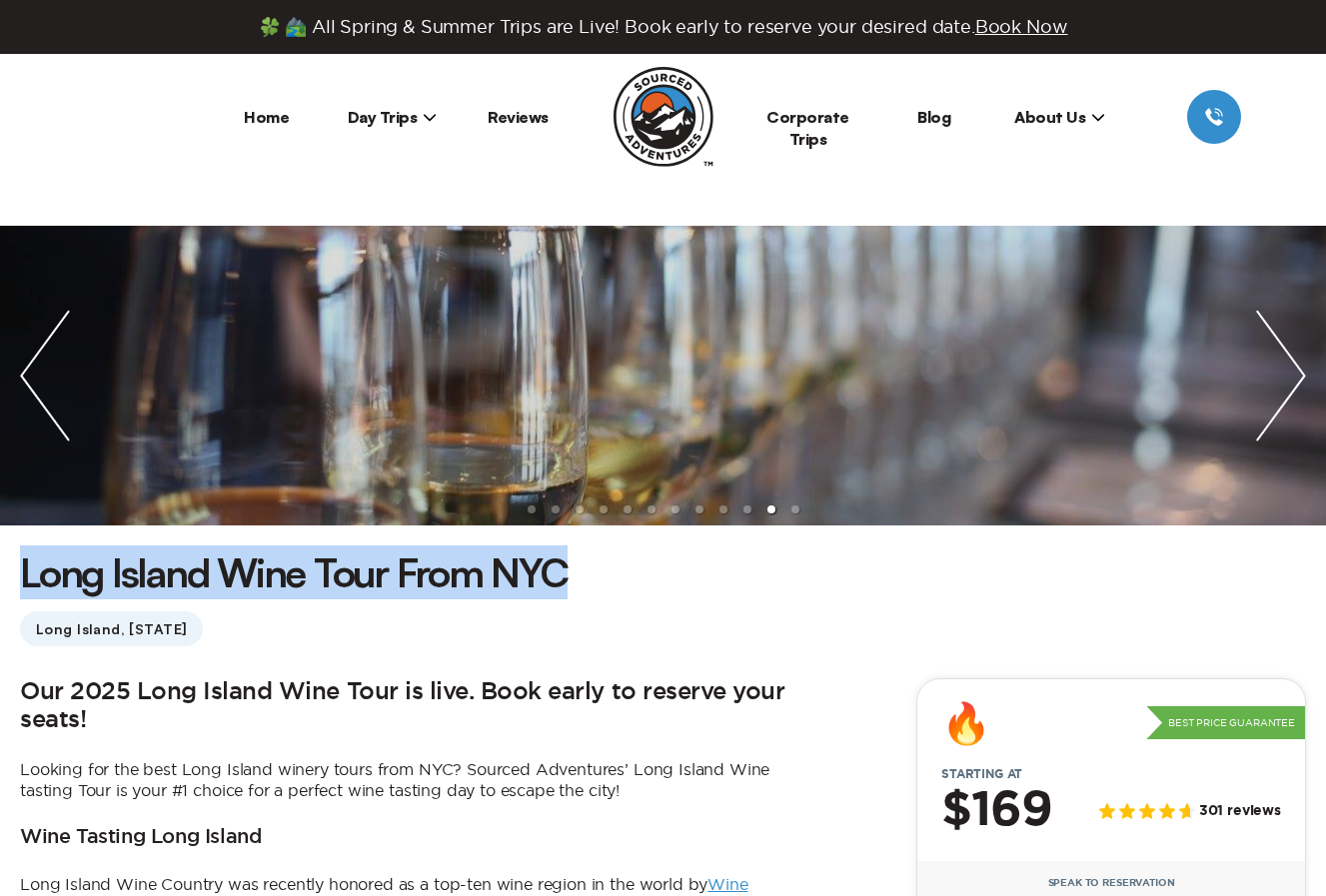 click at bounding box center [45, 376] 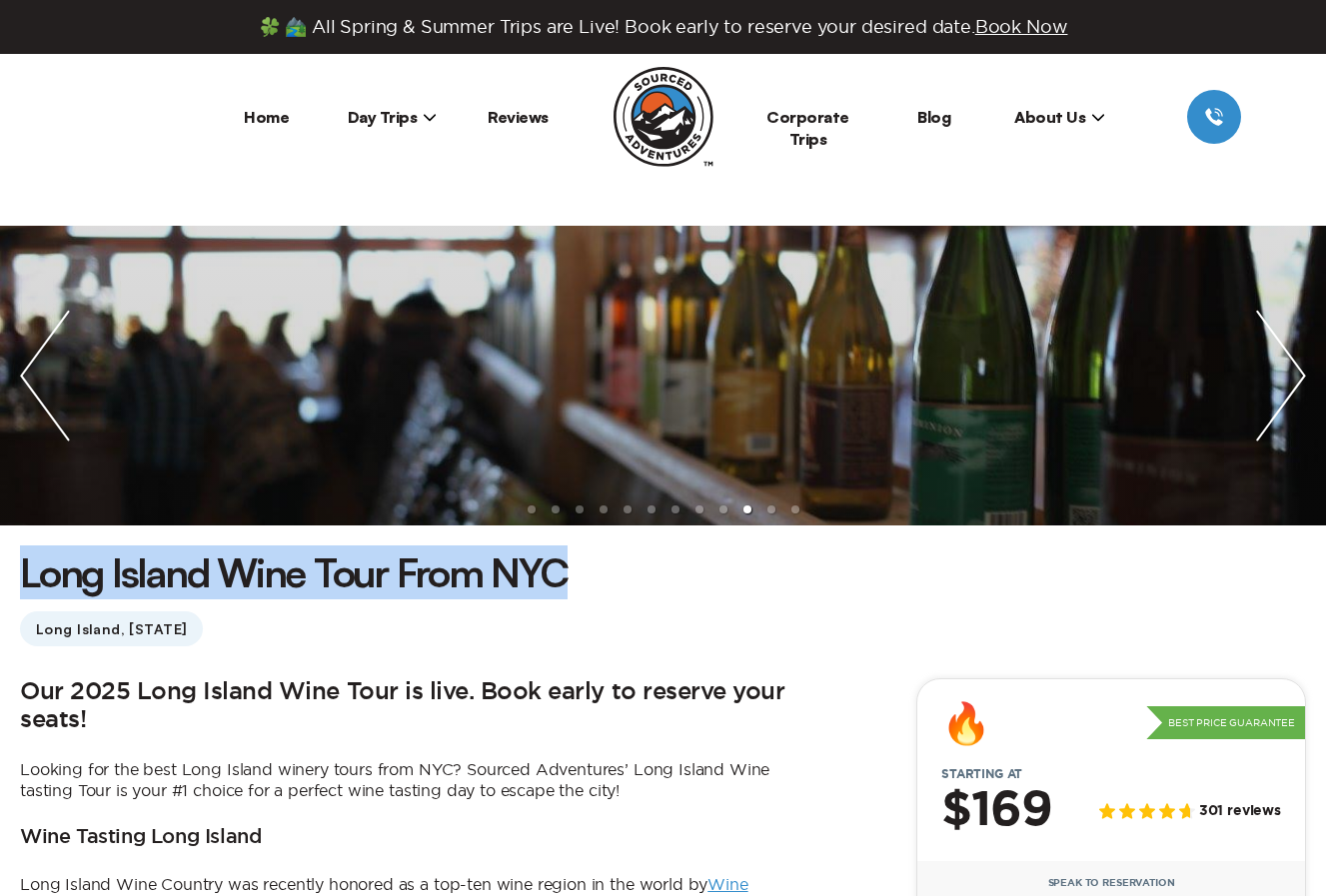 click at bounding box center [45, 376] 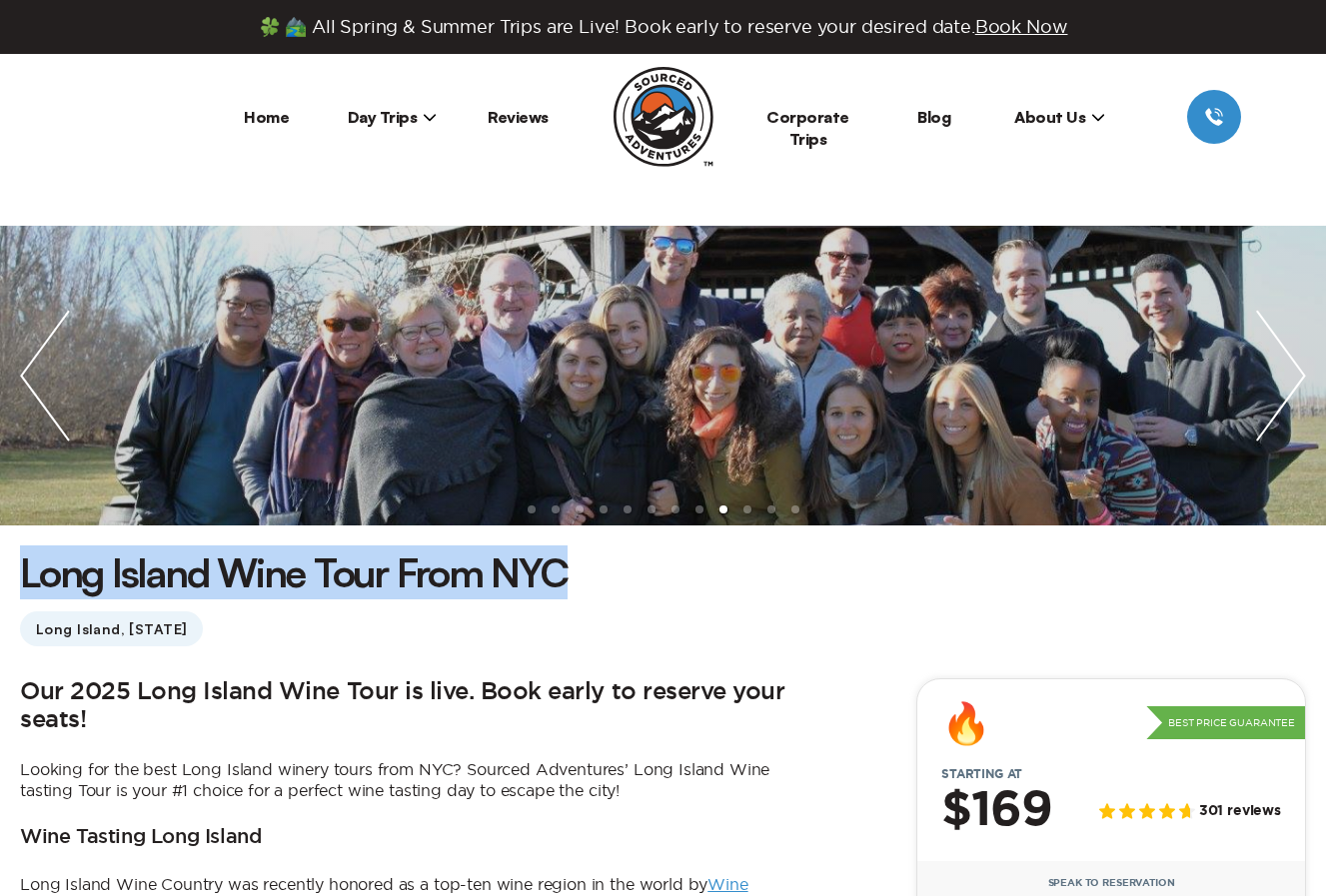 click at bounding box center [45, 376] 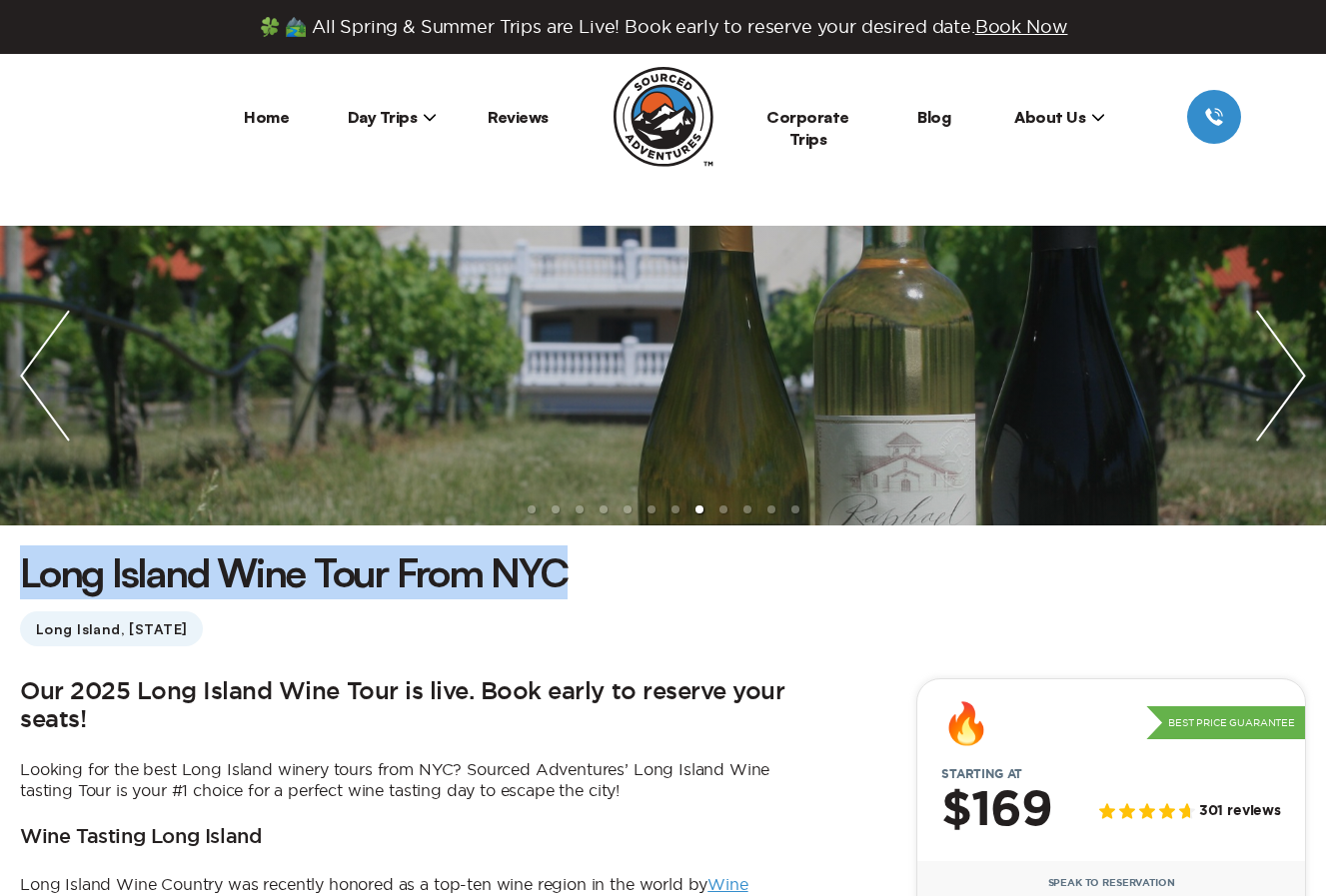 click at bounding box center [45, 376] 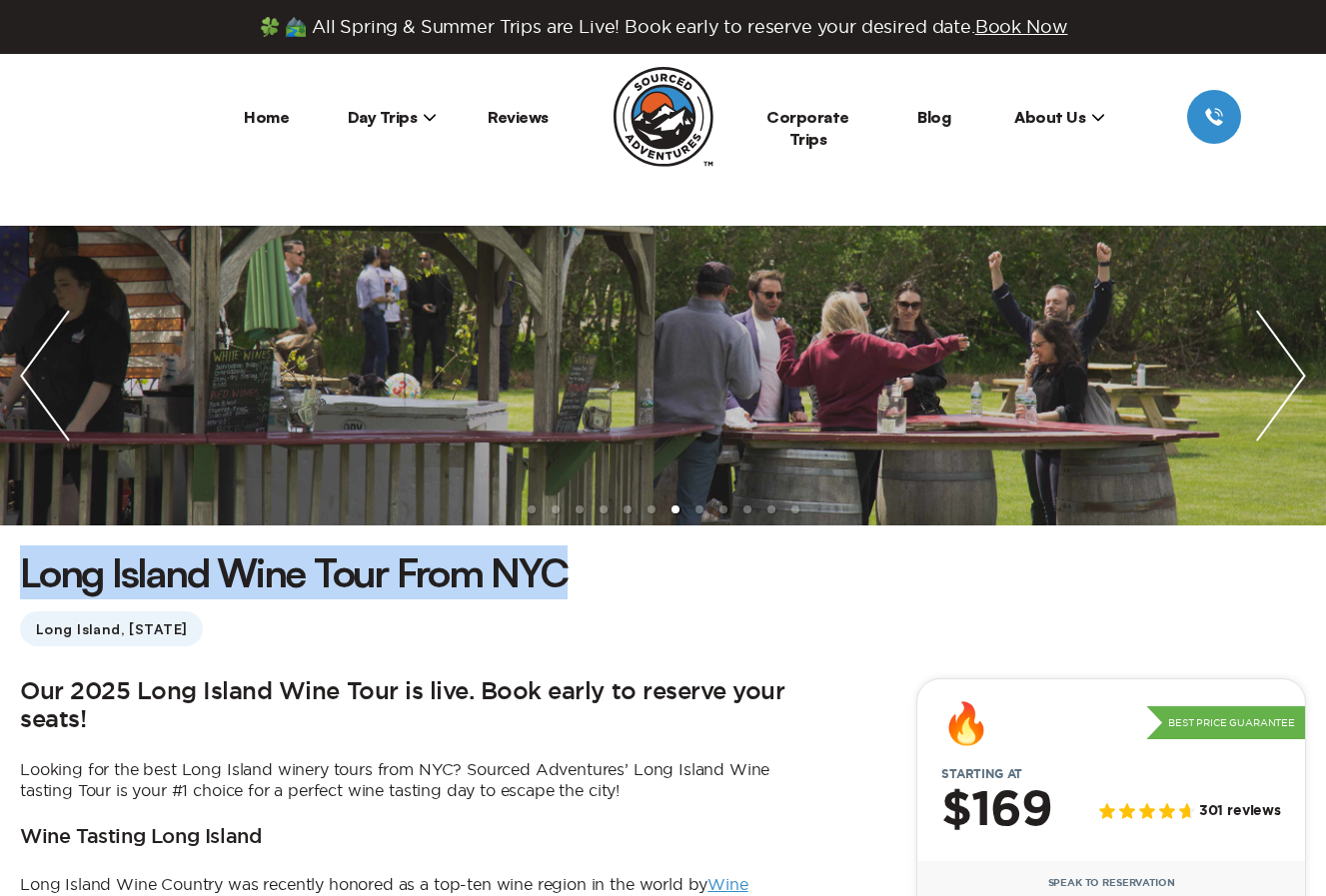 click at bounding box center (45, 376) 